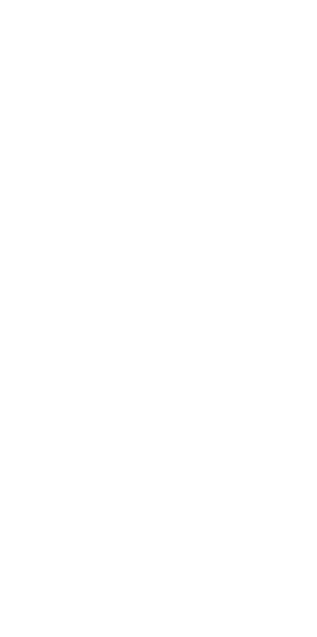 scroll, scrollTop: 0, scrollLeft: 0, axis: both 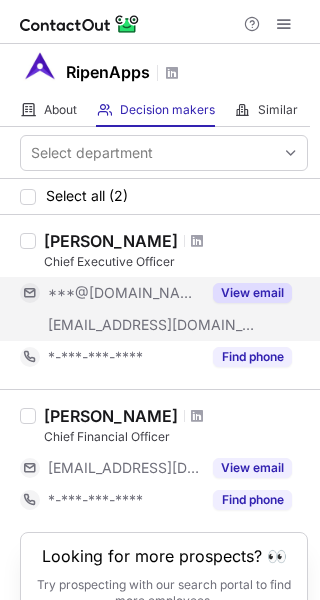 click on "View email" at bounding box center (246, 293) 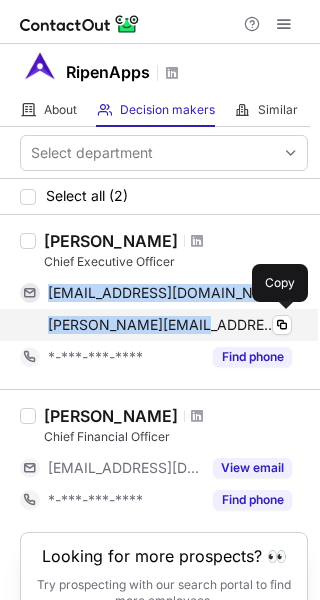 drag, startPoint x: 45, startPoint y: 294, endPoint x: 193, endPoint y: 329, distance: 152.08221 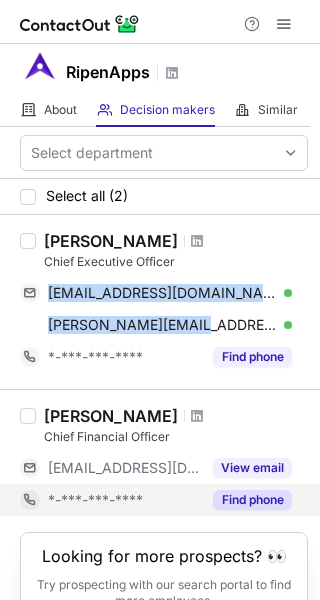 copy on "ishan_1503@yahoo.co.in Verified Copy ishan@ripenapps.com" 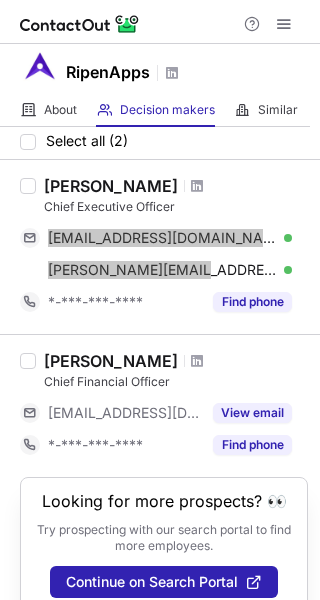 scroll, scrollTop: 84, scrollLeft: 0, axis: vertical 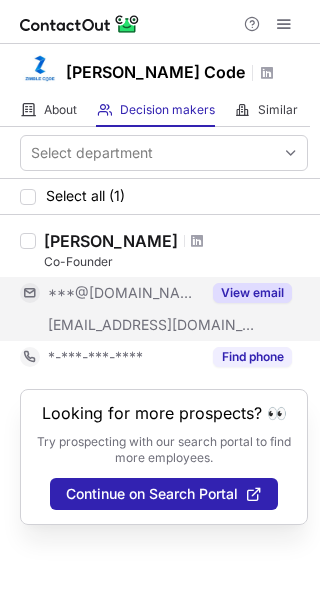 click on "View email" at bounding box center (252, 293) 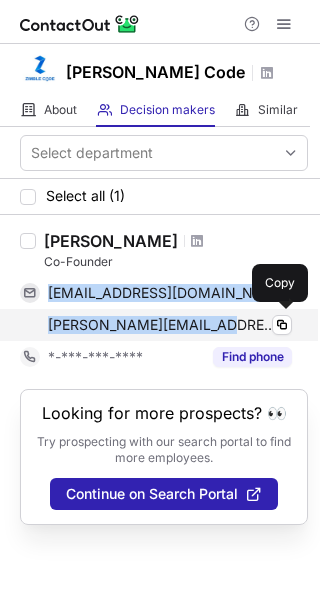 drag, startPoint x: 49, startPoint y: 292, endPoint x: 217, endPoint y: 331, distance: 172.46739 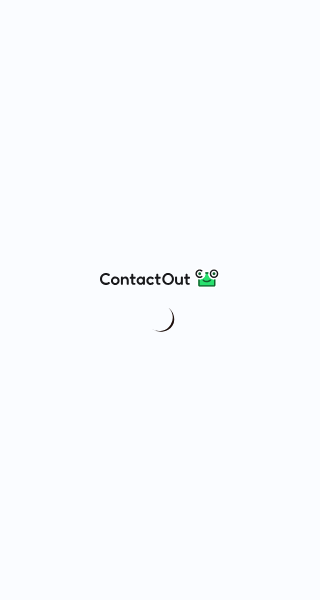 scroll, scrollTop: 0, scrollLeft: 0, axis: both 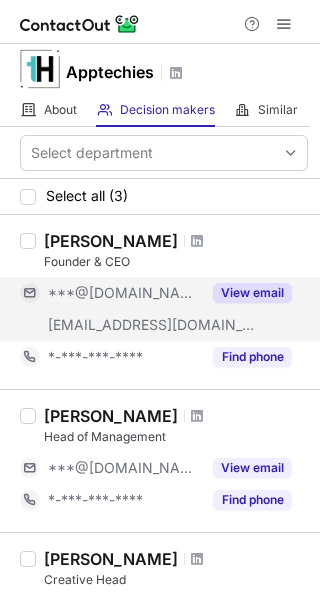 click on "View email" at bounding box center [252, 293] 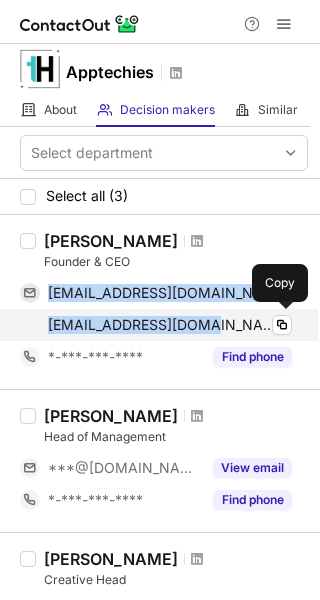 drag, startPoint x: 47, startPoint y: 300, endPoint x: 202, endPoint y: 334, distance: 158.68523 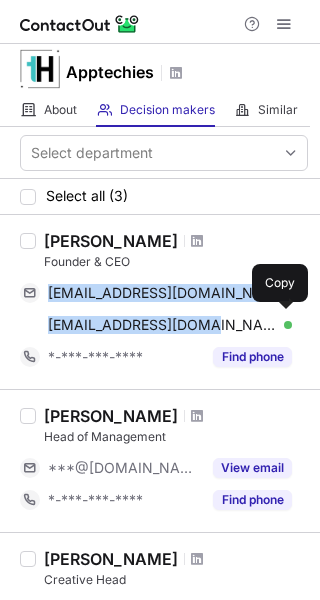 copy on "ajaychaudharymca@gmail.com Verified Copy ajay@techangouts.com" 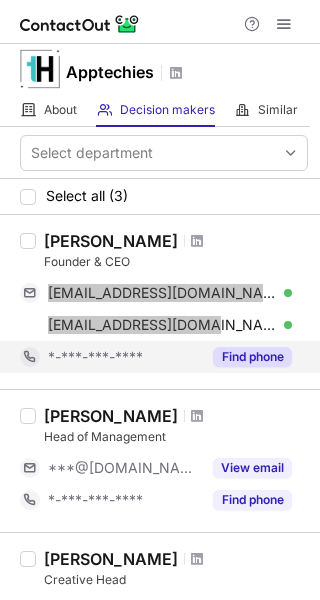 scroll, scrollTop: 100, scrollLeft: 0, axis: vertical 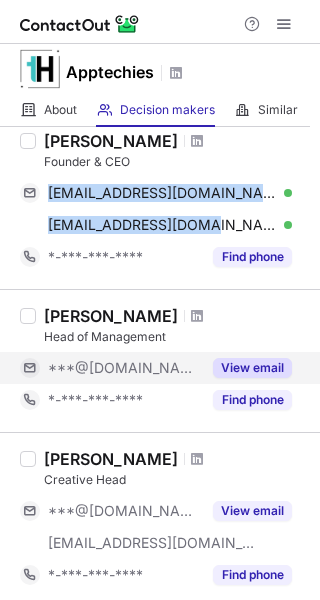 click on "View email" at bounding box center (252, 368) 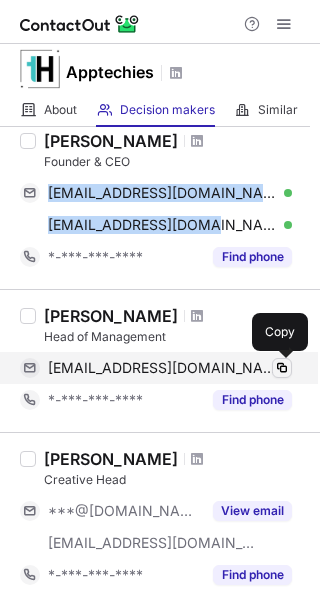 click at bounding box center [282, 368] 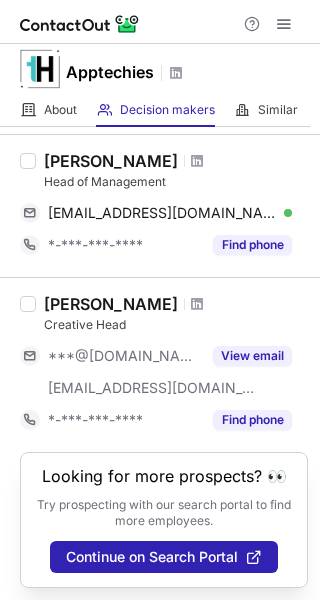 scroll, scrollTop: 259, scrollLeft: 0, axis: vertical 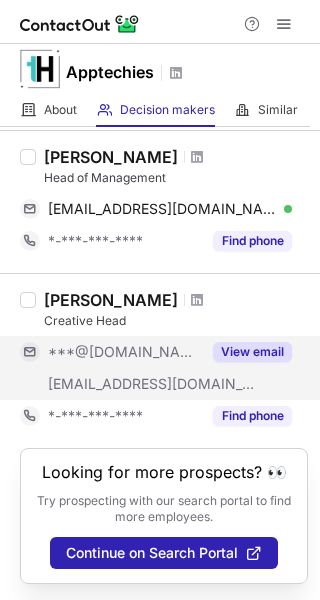 click on "View email" at bounding box center [252, 352] 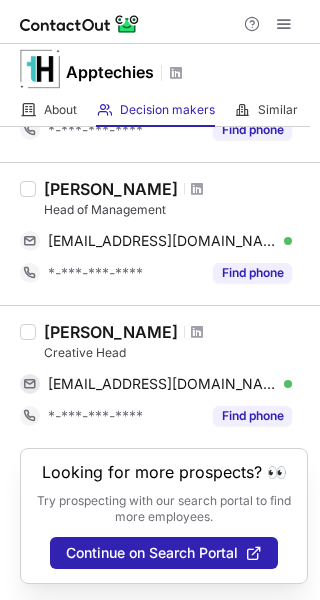 scroll, scrollTop: 227, scrollLeft: 0, axis: vertical 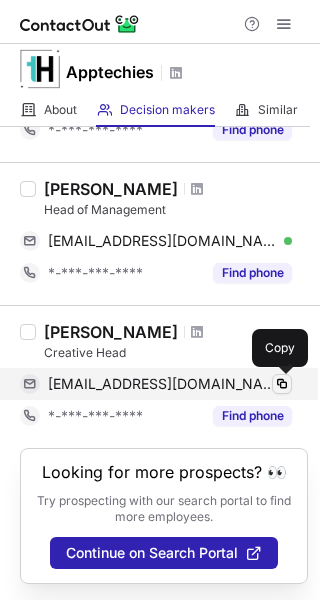 click at bounding box center (282, 384) 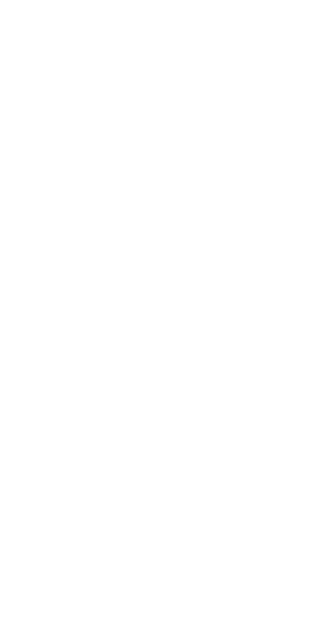 scroll, scrollTop: 0, scrollLeft: 0, axis: both 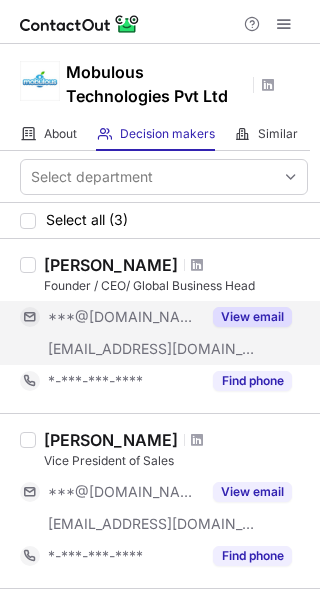 click on "View email" at bounding box center [252, 317] 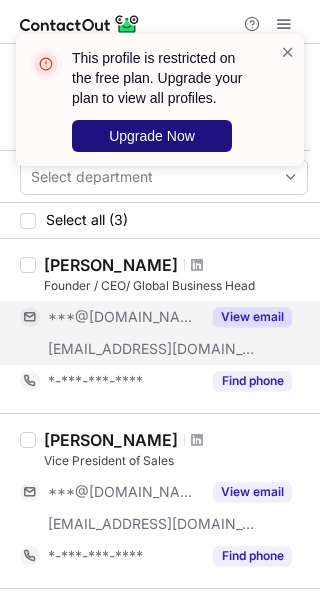 click on "Upgrade Now" at bounding box center [152, 136] 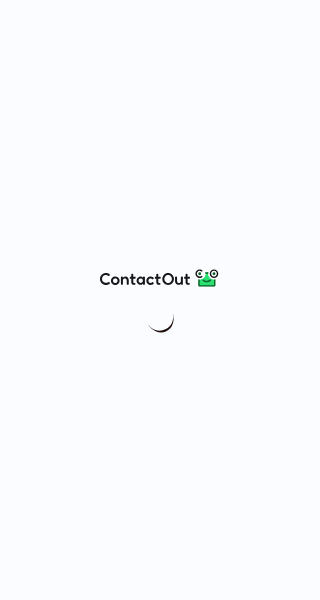 scroll, scrollTop: 0, scrollLeft: 0, axis: both 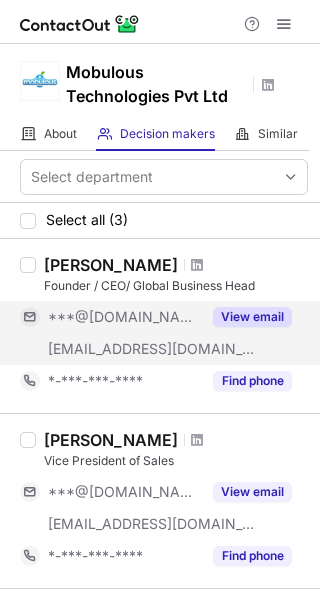 click on "View email" at bounding box center (252, 317) 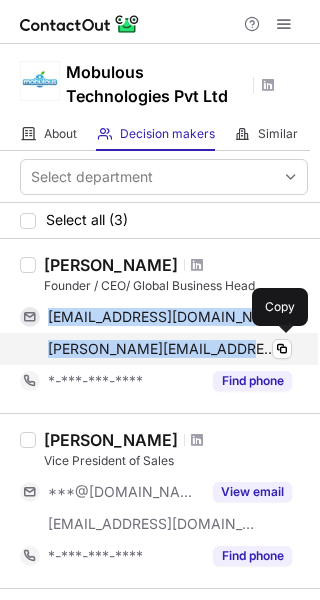 drag, startPoint x: 44, startPoint y: 319, endPoint x: 234, endPoint y: 354, distance: 193.1968 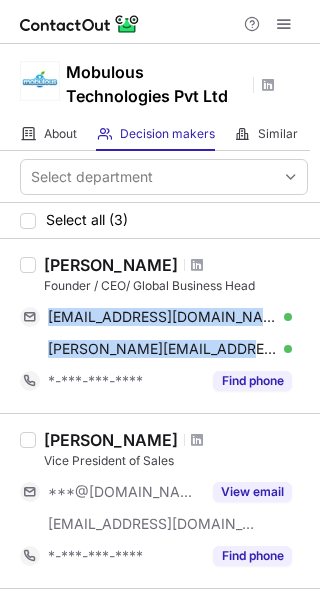 copy on "sharmaanil007@gmail.com Verified Copy anil.sharma@mobulous.com" 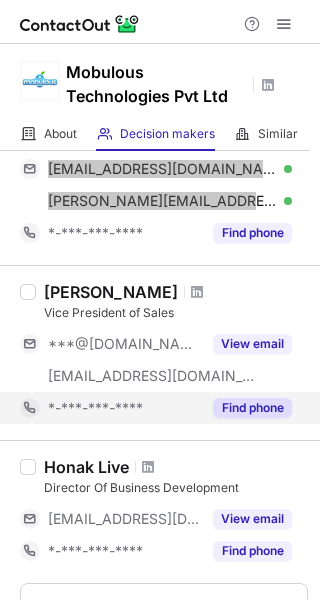 scroll, scrollTop: 200, scrollLeft: 0, axis: vertical 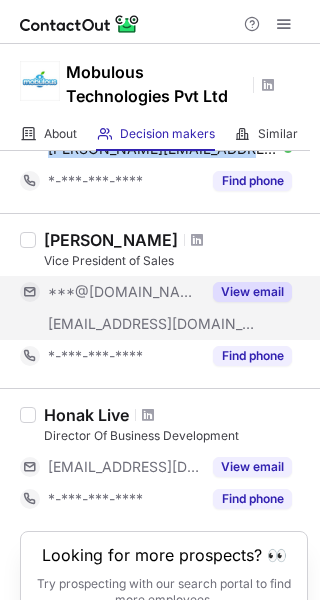 click on "View email" at bounding box center [252, 292] 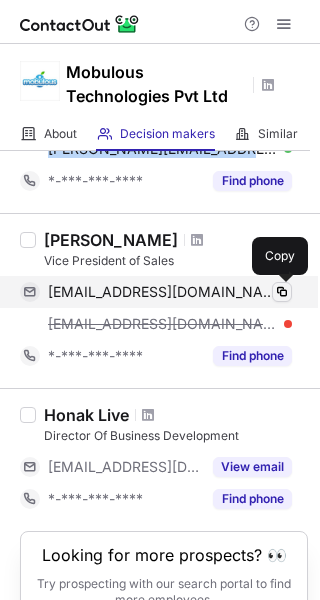 click at bounding box center [282, 292] 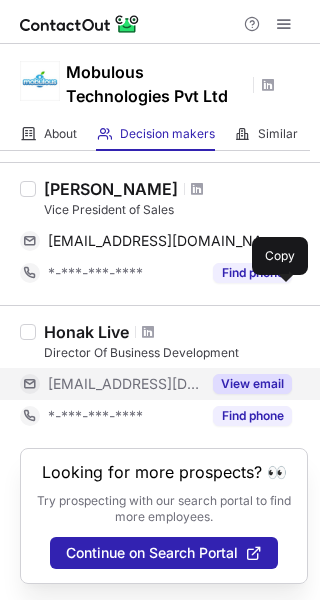 scroll, scrollTop: 251, scrollLeft: 0, axis: vertical 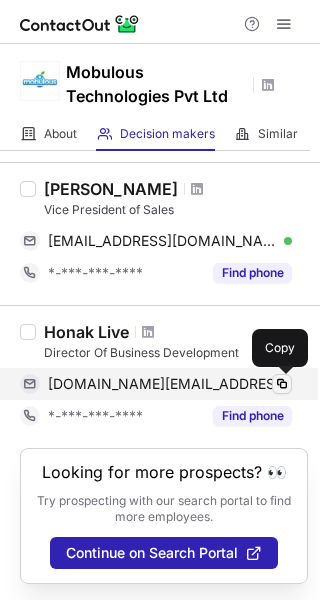 click at bounding box center [282, 384] 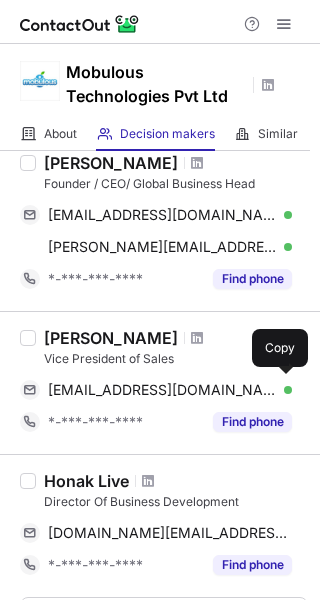 scroll, scrollTop: 0, scrollLeft: 0, axis: both 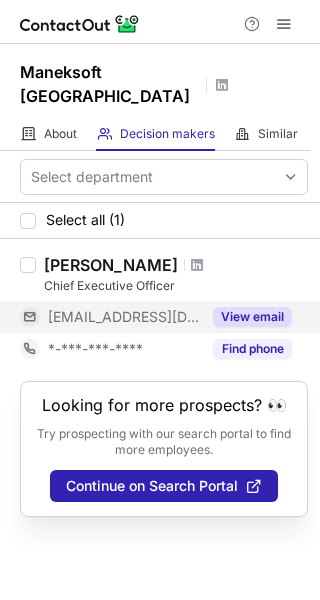 click on "View email" at bounding box center (252, 317) 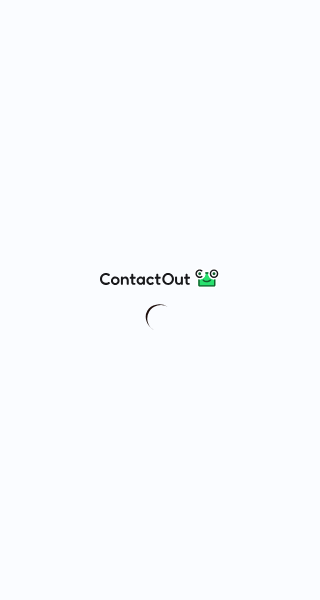 scroll, scrollTop: 0, scrollLeft: 0, axis: both 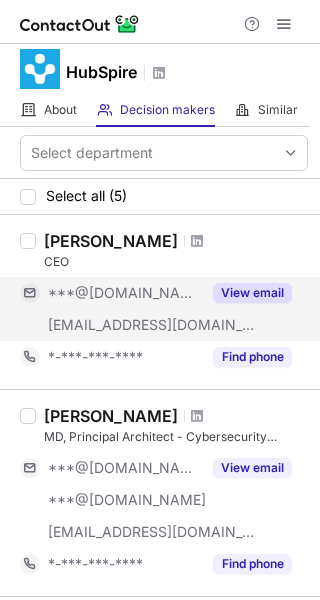 click on "View email" at bounding box center [252, 293] 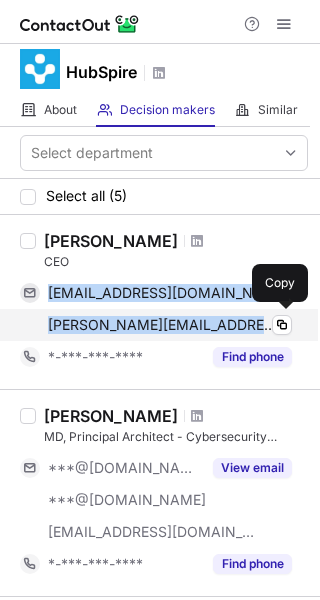 drag, startPoint x: 44, startPoint y: 298, endPoint x: 207, endPoint y: 331, distance: 166.30695 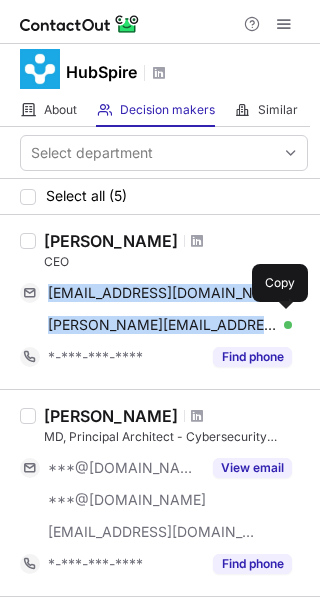 copy on "[EMAIL_ADDRESS][DOMAIN_NAME] Verified Copy [PERSON_NAME][EMAIL_ADDRESS][DOMAIN_NAME]" 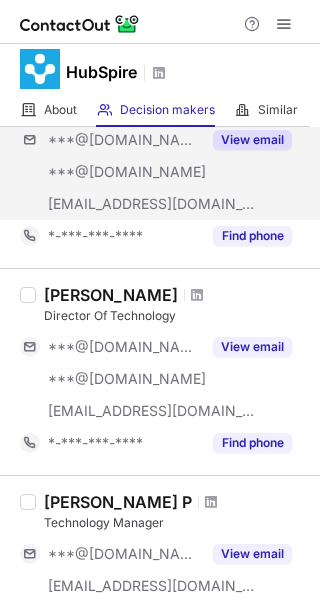 scroll, scrollTop: 400, scrollLeft: 0, axis: vertical 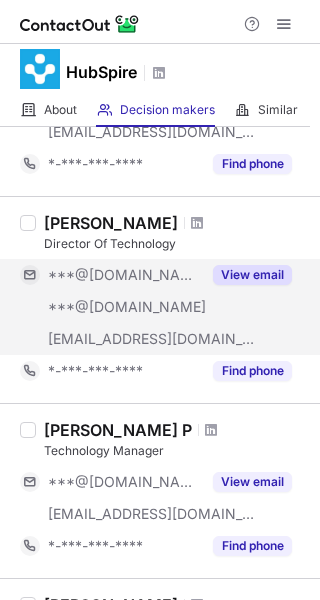 click on "View email" at bounding box center (252, 275) 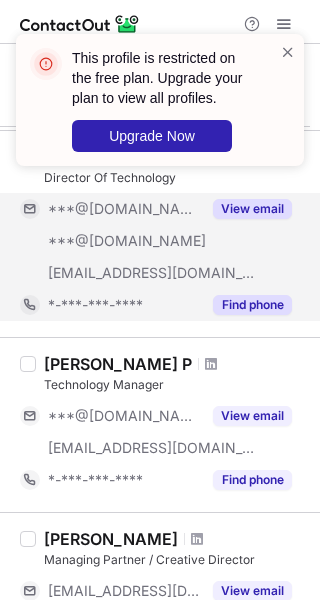 scroll, scrollTop: 500, scrollLeft: 0, axis: vertical 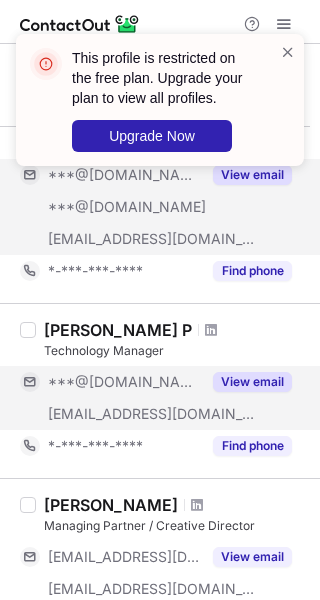 click on "View email" at bounding box center [252, 382] 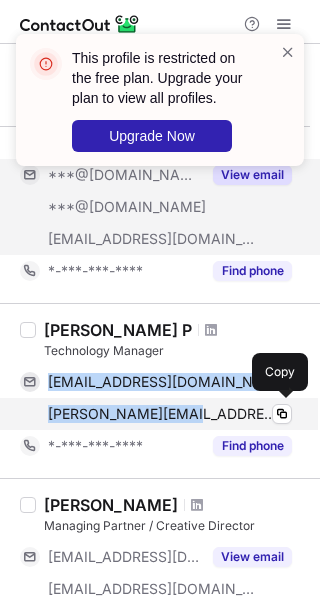drag, startPoint x: 49, startPoint y: 388, endPoint x: 187, endPoint y: 426, distance: 143.13629 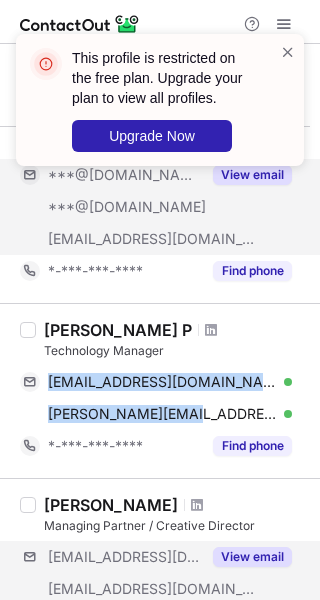 copy on "vimalpt@gmail.com Verified Copy vimal@hubspire.com" 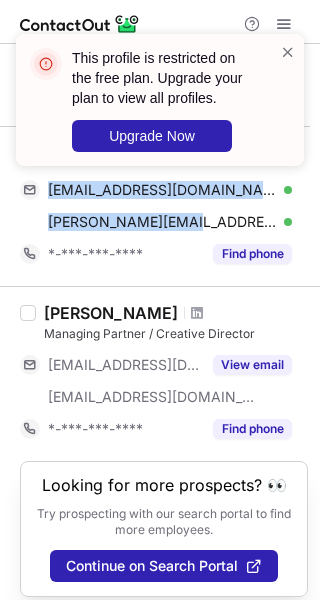 scroll, scrollTop: 700, scrollLeft: 0, axis: vertical 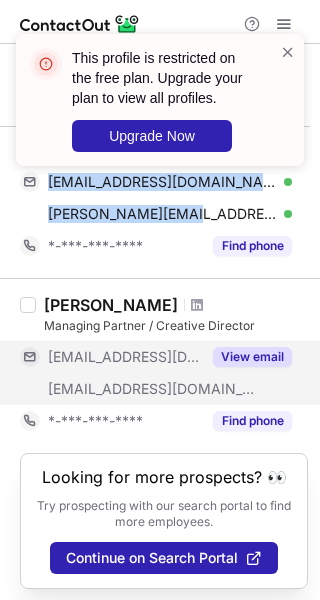 click on "View email" at bounding box center [252, 357] 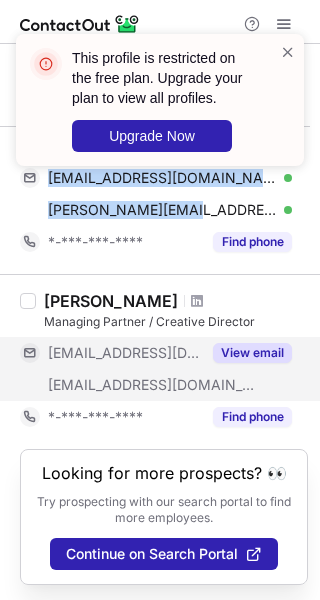 scroll, scrollTop: 705, scrollLeft: 0, axis: vertical 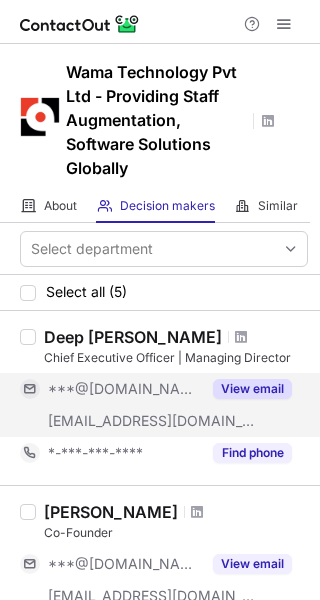 click on "View email" at bounding box center (252, 389) 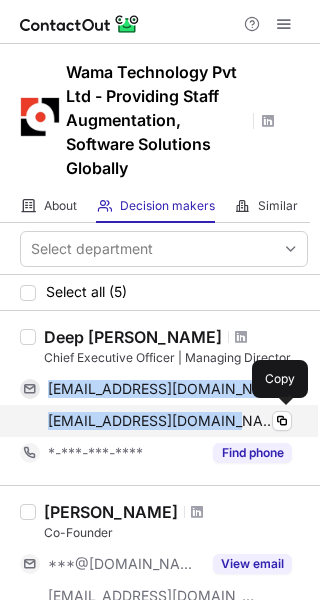 drag, startPoint x: 49, startPoint y: 394, endPoint x: 237, endPoint y: 432, distance: 191.80199 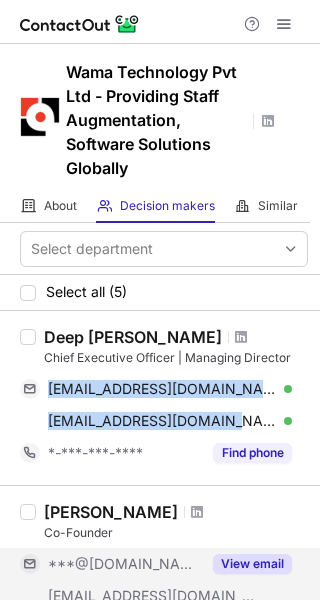 copy on "d4deepdoshi@gmail.com Verified Copy deep@wamatechnology.com" 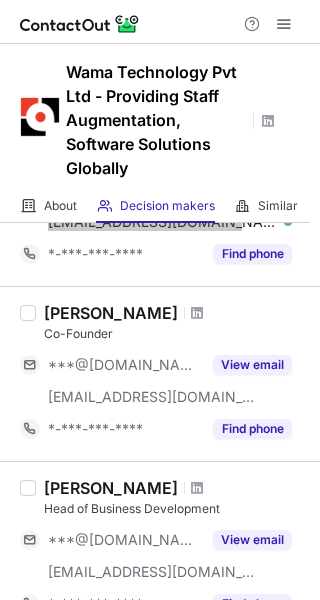 scroll, scrollTop: 200, scrollLeft: 0, axis: vertical 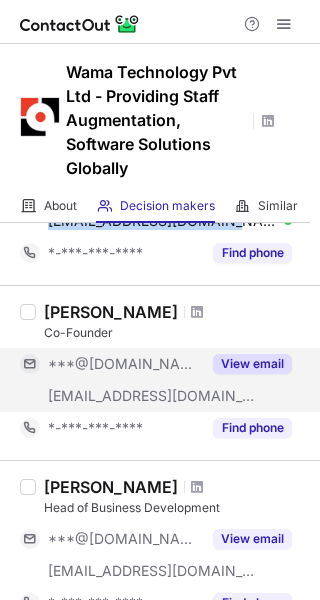 click on "View email" at bounding box center [252, 364] 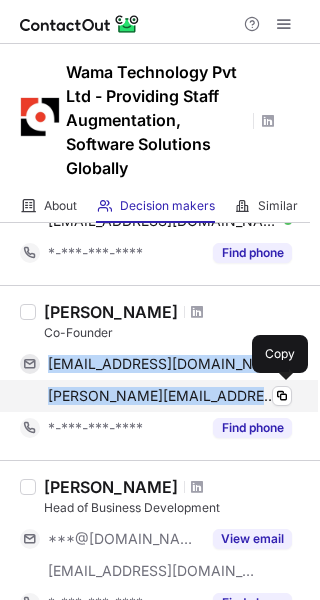 drag, startPoint x: 45, startPoint y: 369, endPoint x: 249, endPoint y: 407, distance: 207.50903 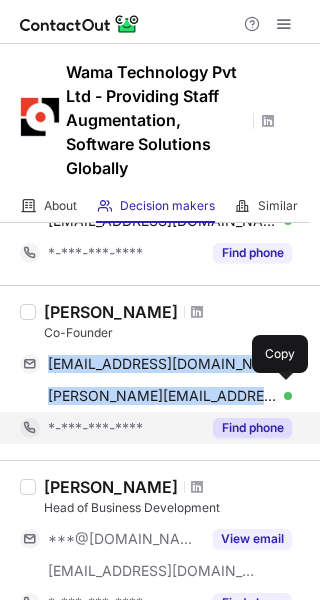 copy on "parekhmonika94@gmail.com Verified Copy monika@wamatechnology.com" 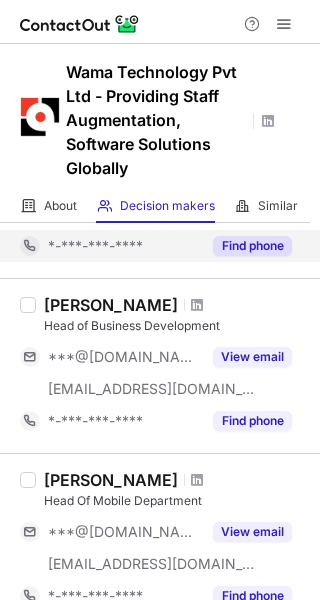 scroll, scrollTop: 400, scrollLeft: 0, axis: vertical 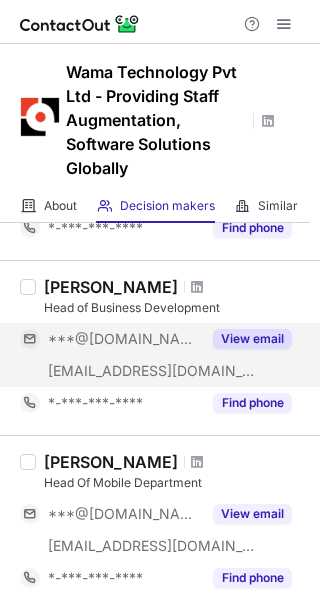 click on "View email" at bounding box center [252, 339] 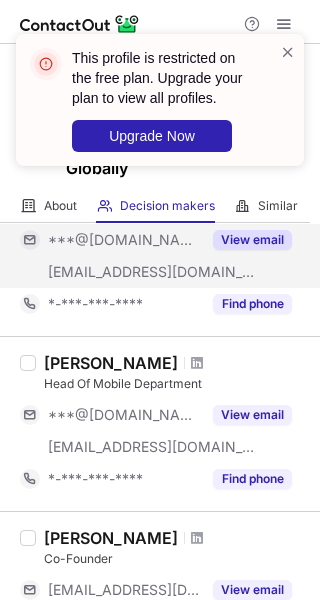 scroll, scrollTop: 500, scrollLeft: 0, axis: vertical 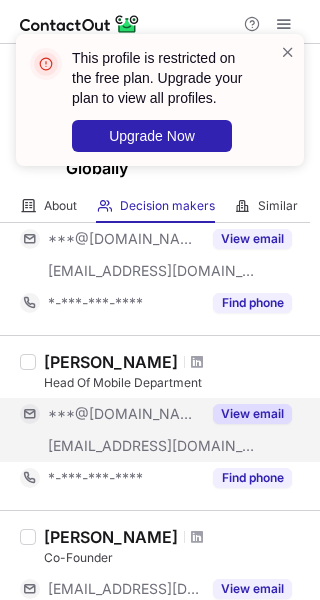 click on "View email" at bounding box center [246, 414] 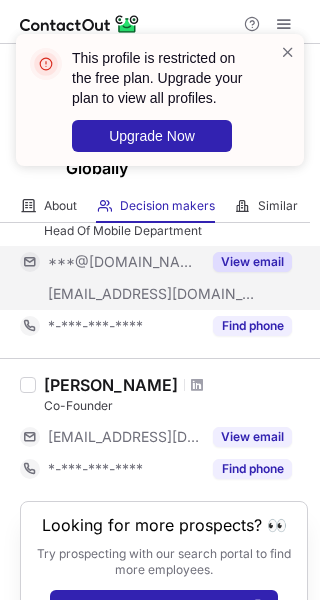 scroll, scrollTop: 700, scrollLeft: 0, axis: vertical 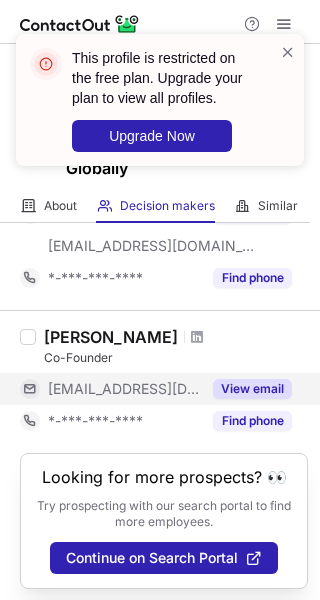click on "View email" at bounding box center (252, 389) 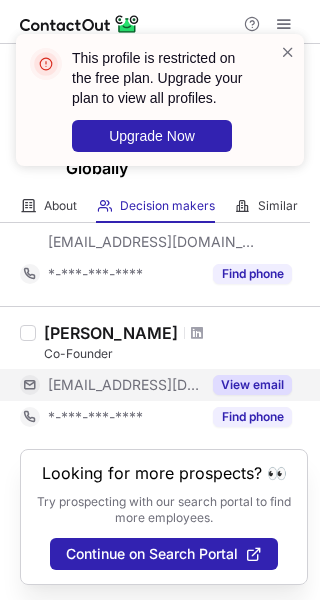scroll, scrollTop: 705, scrollLeft: 0, axis: vertical 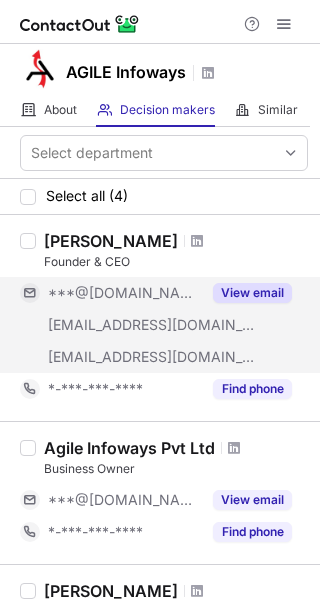 click on "View email" at bounding box center (252, 293) 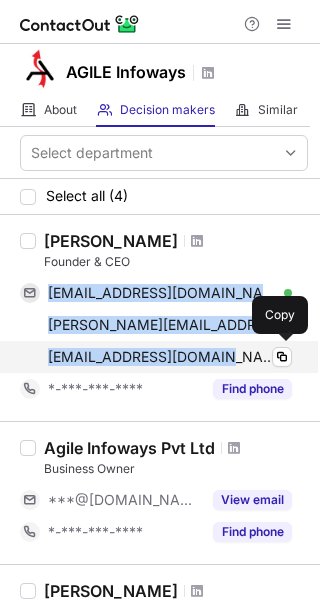 drag, startPoint x: 47, startPoint y: 297, endPoint x: 215, endPoint y: 363, distance: 180.49931 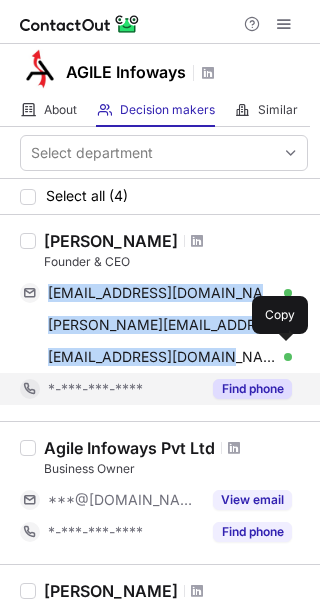 copy on "[EMAIL_ADDRESS][DOMAIN_NAME] Verified Copy [PERSON_NAME][EMAIL_ADDRESS][PERSON_NAME][DOMAIN_NAME] Verified Copy [EMAIL_ADDRESS][DOMAIN_NAME]" 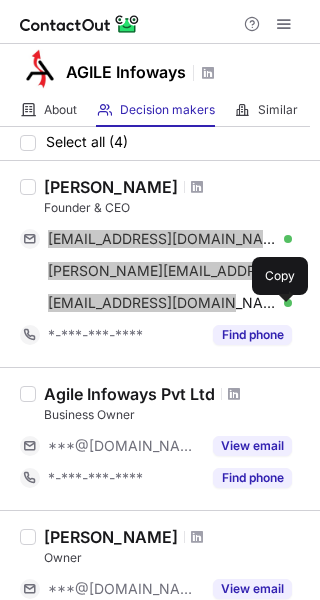scroll, scrollTop: 100, scrollLeft: 0, axis: vertical 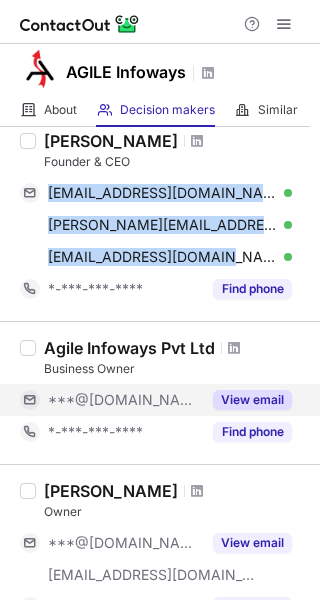 click on "View email" at bounding box center [252, 400] 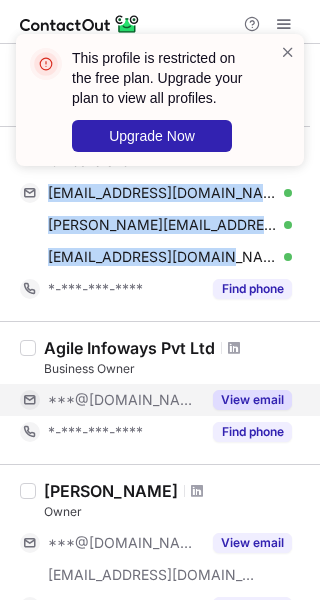 scroll, scrollTop: 200, scrollLeft: 0, axis: vertical 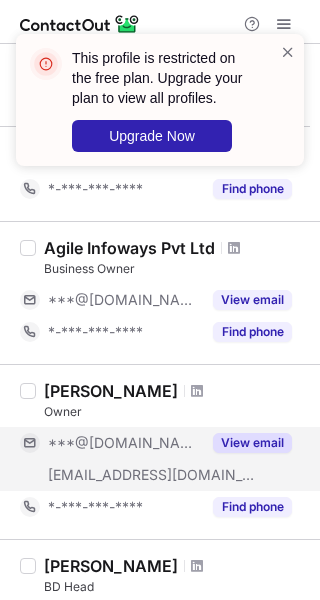 click on "View email" at bounding box center [252, 443] 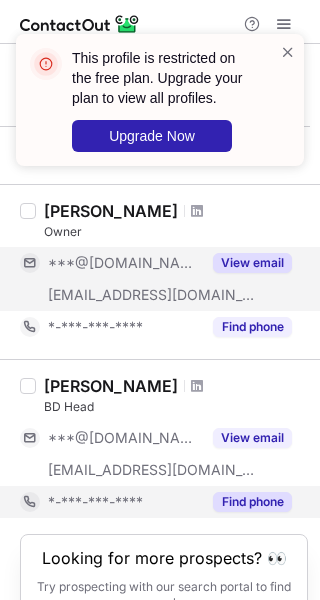 scroll, scrollTop: 400, scrollLeft: 0, axis: vertical 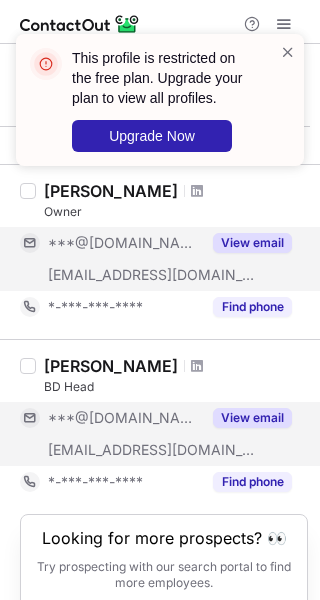 click on "View email" at bounding box center (252, 418) 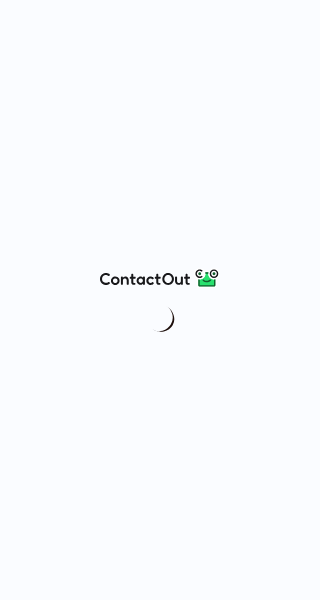 scroll, scrollTop: 0, scrollLeft: 0, axis: both 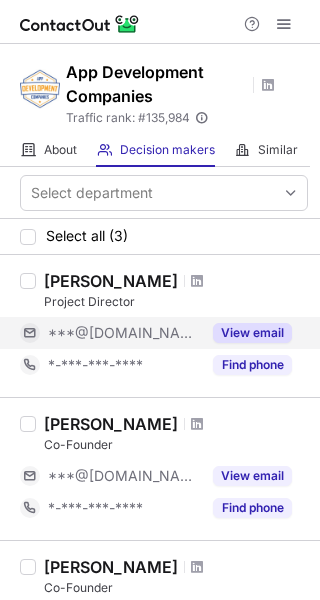 click on "View email" at bounding box center (252, 333) 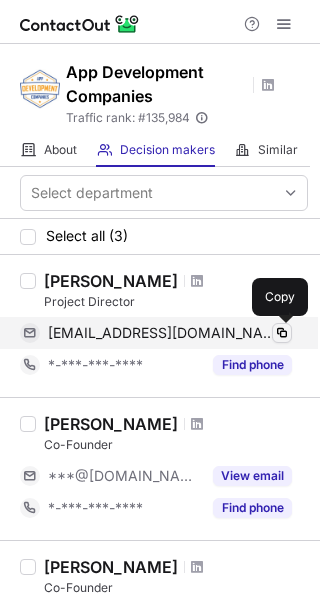 click at bounding box center [282, 333] 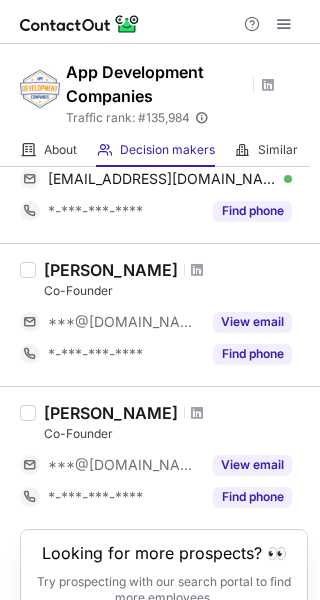 scroll, scrollTop: 200, scrollLeft: 0, axis: vertical 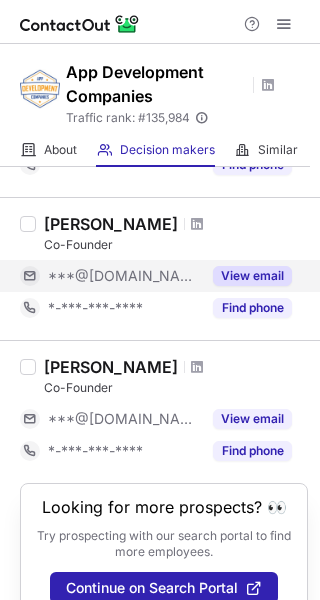 click on "View email" at bounding box center [252, 276] 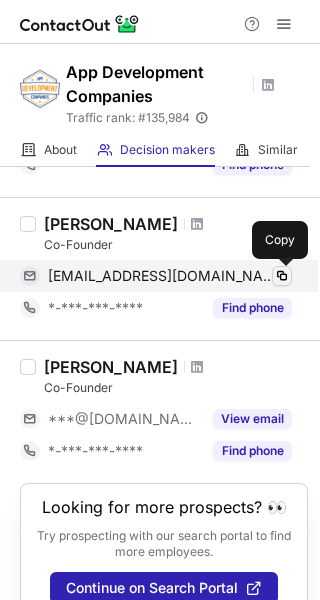 click at bounding box center [282, 276] 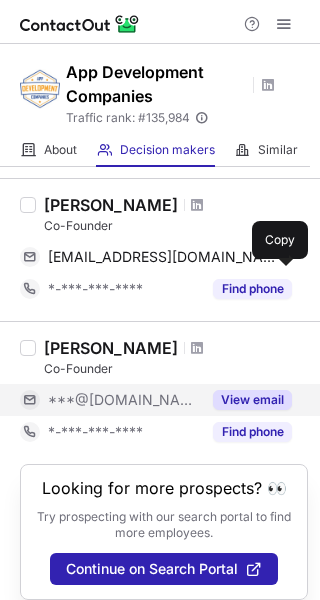 scroll, scrollTop: 235, scrollLeft: 0, axis: vertical 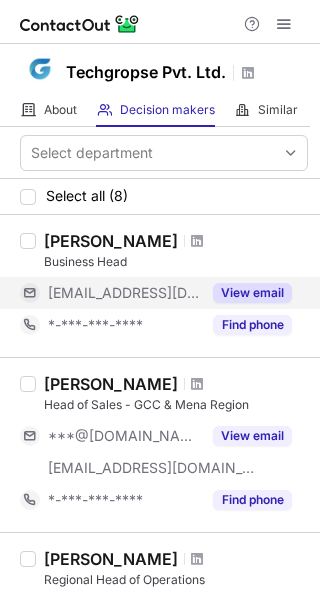 click on "View email" at bounding box center [252, 293] 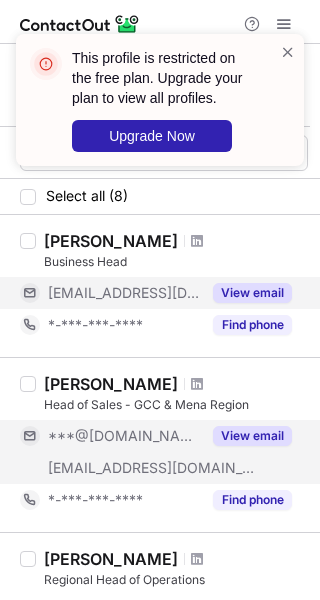 click on "View email" at bounding box center [246, 436] 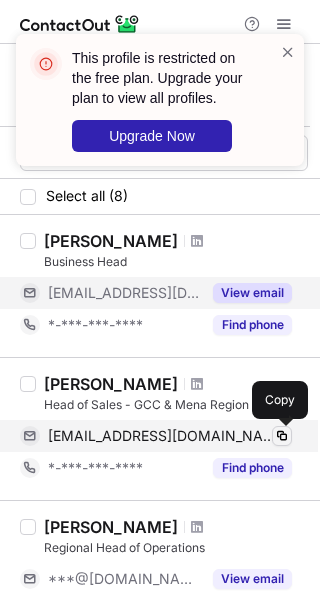 click at bounding box center [282, 436] 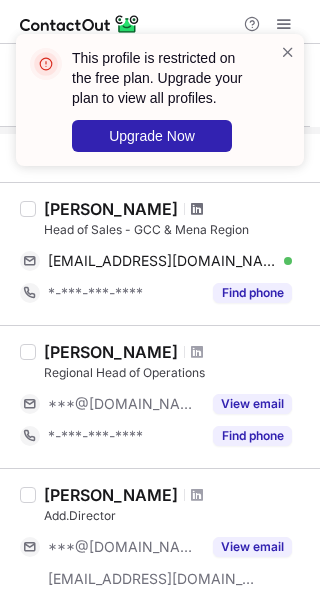 scroll, scrollTop: 200, scrollLeft: 0, axis: vertical 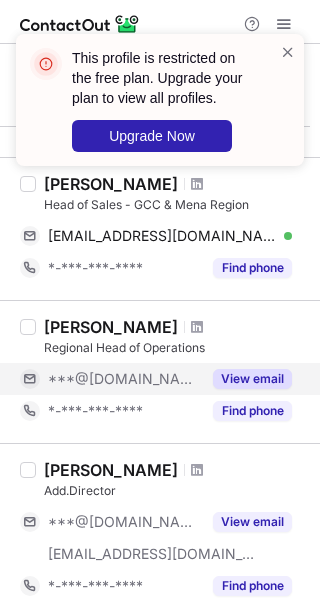click on "View email" at bounding box center [252, 379] 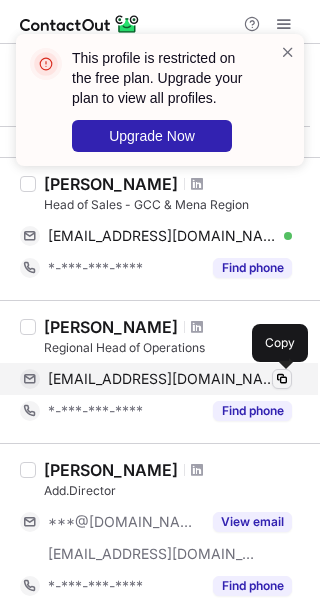 click at bounding box center [282, 379] 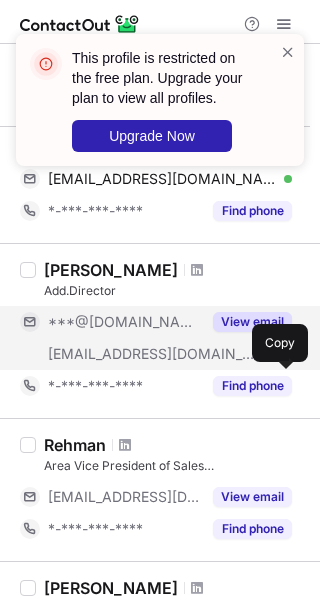 scroll, scrollTop: 500, scrollLeft: 0, axis: vertical 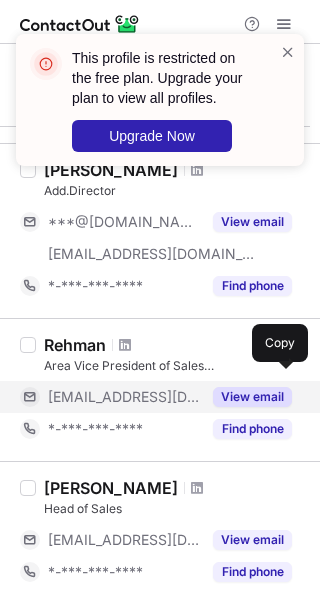 click on "View email" at bounding box center [252, 397] 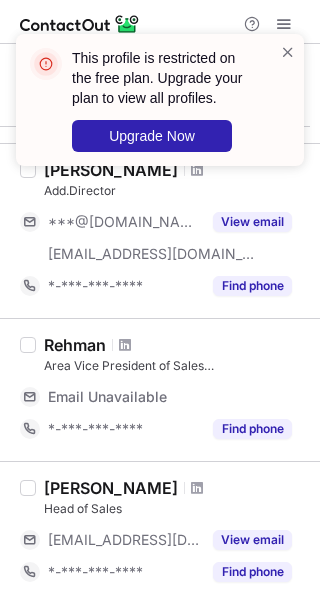 scroll, scrollTop: 600, scrollLeft: 0, axis: vertical 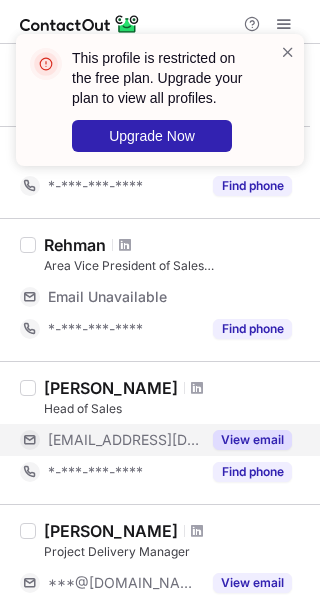 click on "View email" at bounding box center (252, 440) 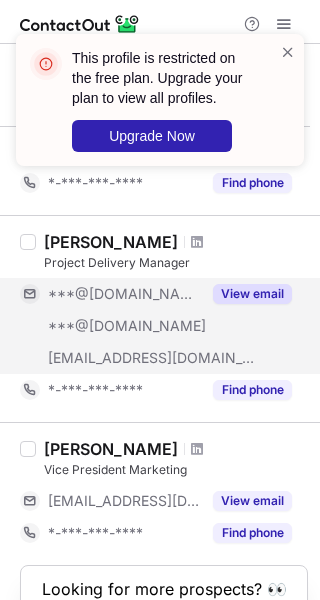 scroll, scrollTop: 1000, scrollLeft: 0, axis: vertical 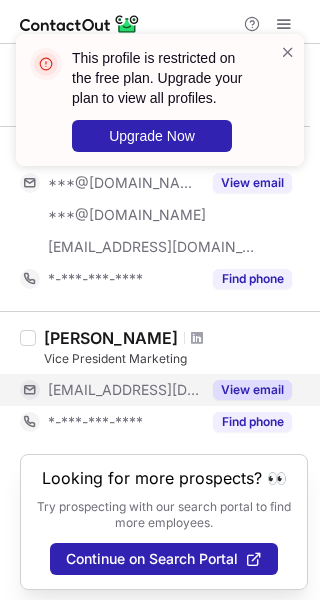click on "View email" at bounding box center (252, 390) 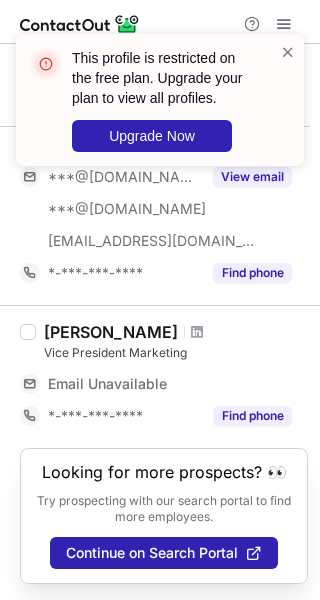 scroll, scrollTop: 968, scrollLeft: 0, axis: vertical 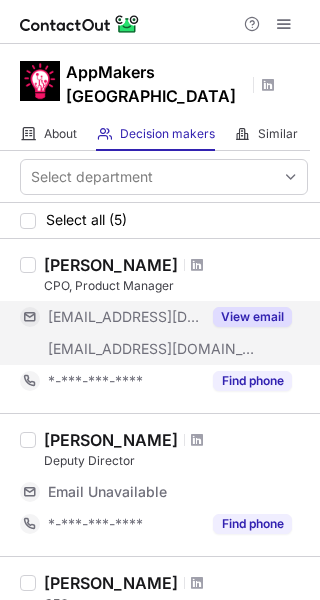 click on "View email" at bounding box center [252, 317] 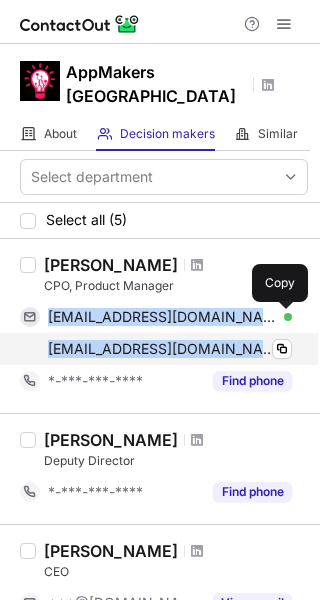 drag, startPoint x: 45, startPoint y: 293, endPoint x: 225, endPoint y: 324, distance: 182.64993 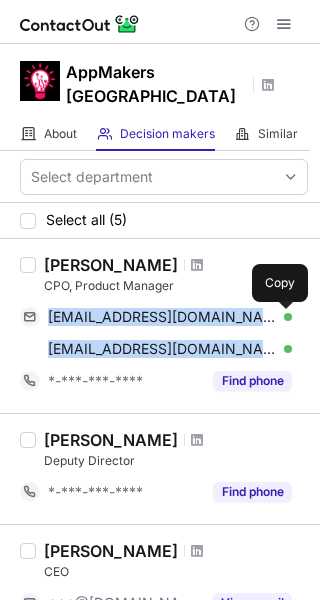 copy on "[EMAIL_ADDRESS][DOMAIN_NAME] Verified Copy [EMAIL_ADDRESS][DOMAIN_NAME]" 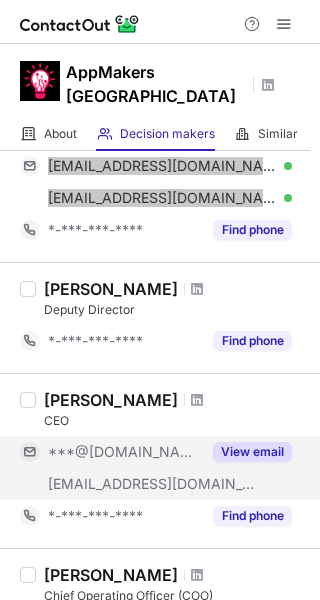 scroll, scrollTop: 200, scrollLeft: 0, axis: vertical 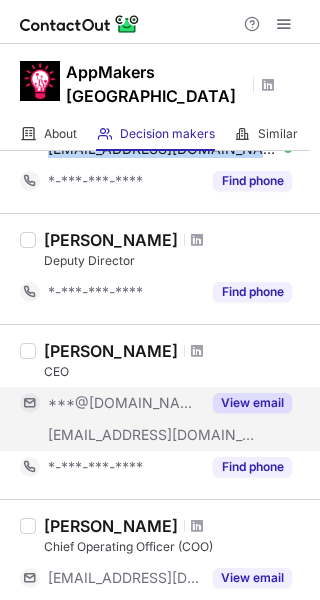 click on "View email" at bounding box center (252, 403) 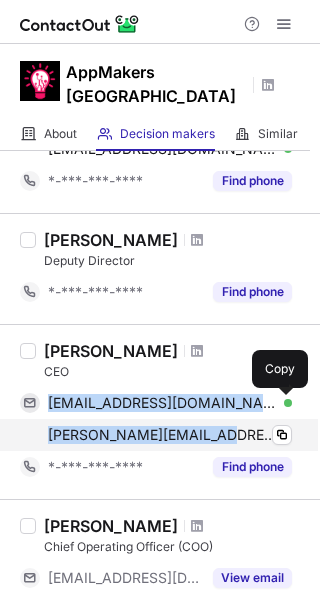 drag, startPoint x: 49, startPoint y: 386, endPoint x: 218, endPoint y: 413, distance: 171.14322 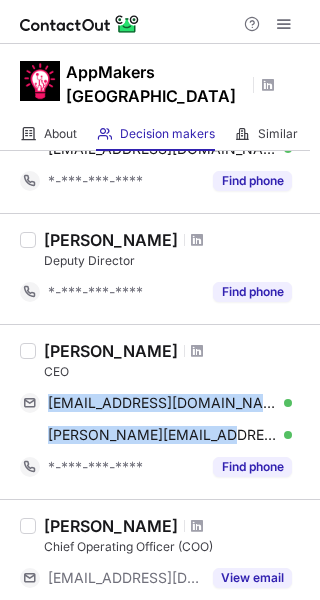 copy on "[EMAIL_ADDRESS][DOMAIN_NAME] Verified Copy [PERSON_NAME][EMAIL_ADDRESS][DOMAIN_NAME]" 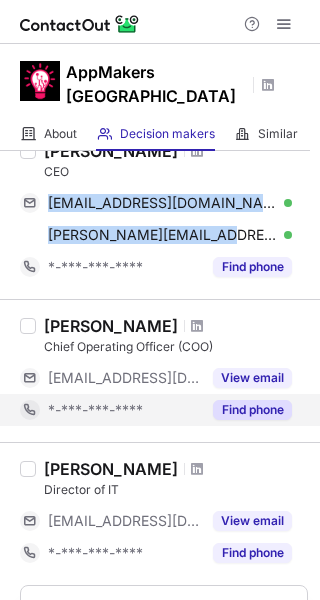 scroll, scrollTop: 500, scrollLeft: 0, axis: vertical 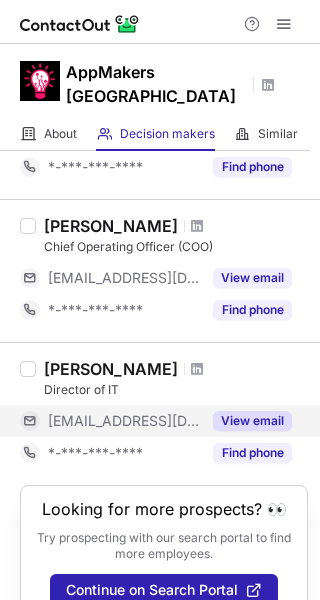 click on "View email" at bounding box center [252, 421] 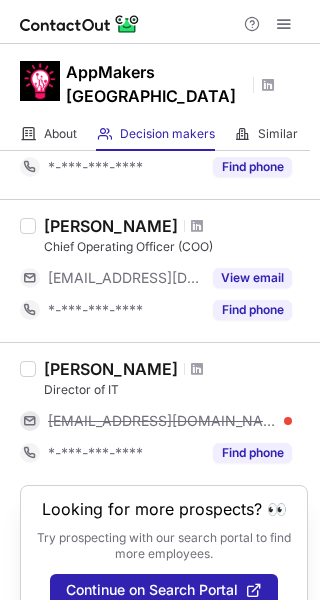 scroll, scrollTop: 513, scrollLeft: 0, axis: vertical 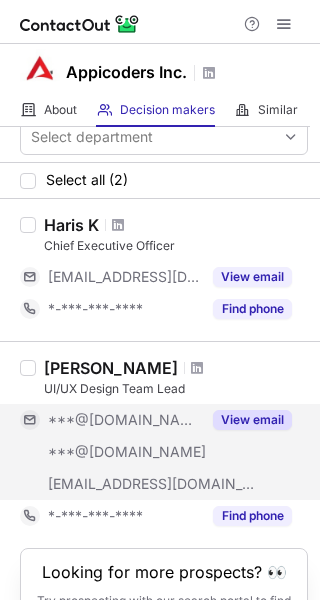 click on "View email" at bounding box center (252, 420) 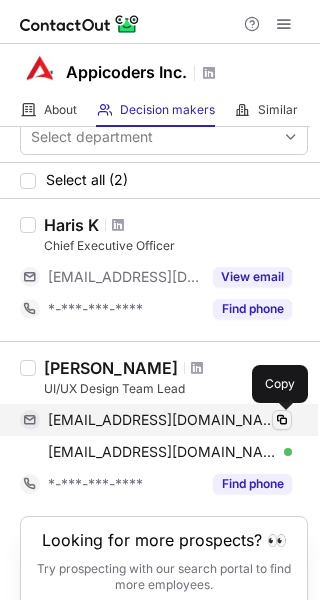 click at bounding box center [282, 420] 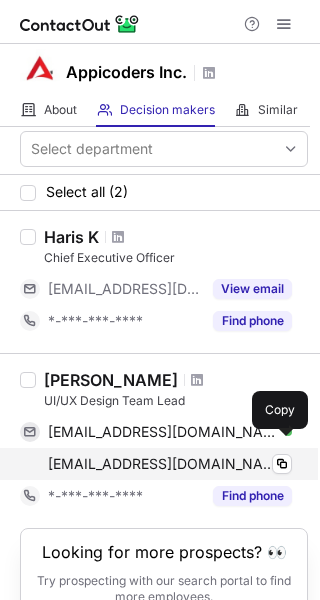 scroll, scrollTop: 0, scrollLeft: 0, axis: both 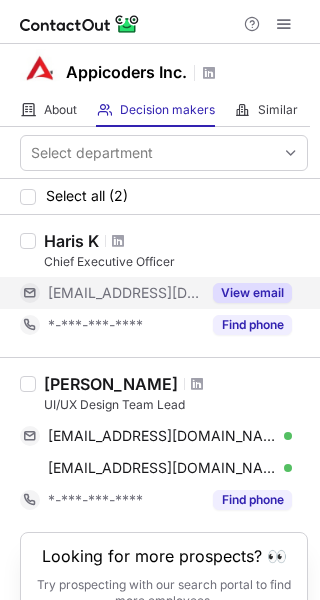 click on "View email" at bounding box center (252, 293) 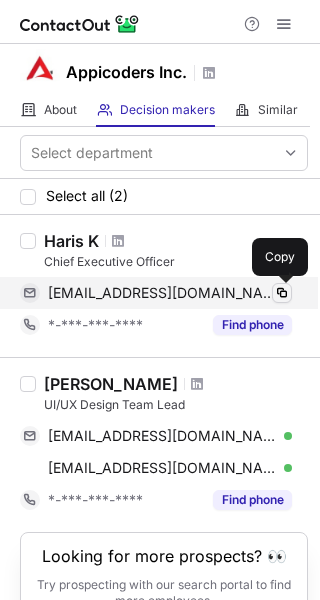 click at bounding box center [282, 293] 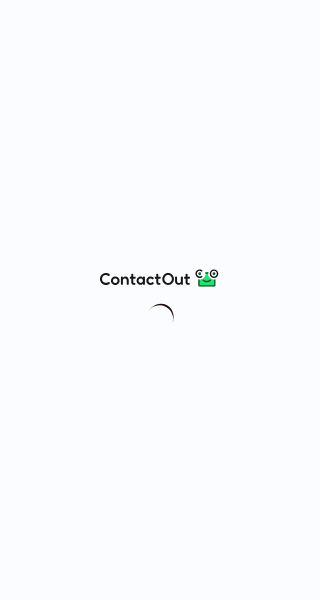 scroll, scrollTop: 0, scrollLeft: 0, axis: both 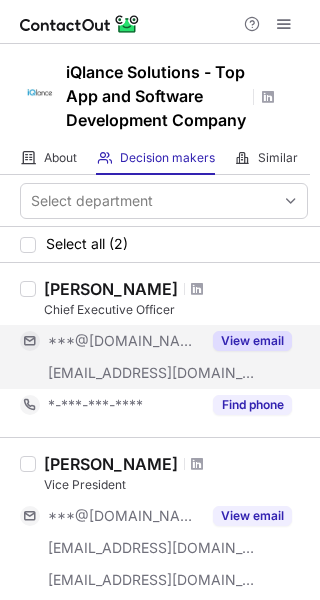 click on "View email" at bounding box center (246, 341) 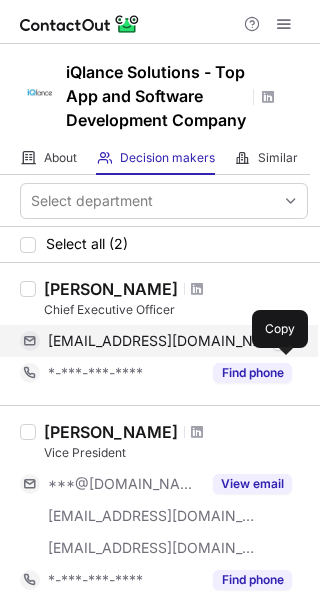 click at bounding box center (282, 341) 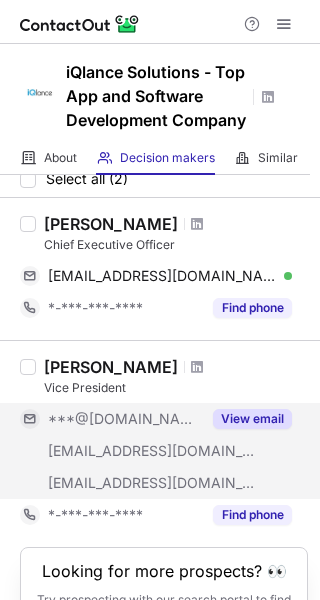 scroll, scrollTop: 100, scrollLeft: 0, axis: vertical 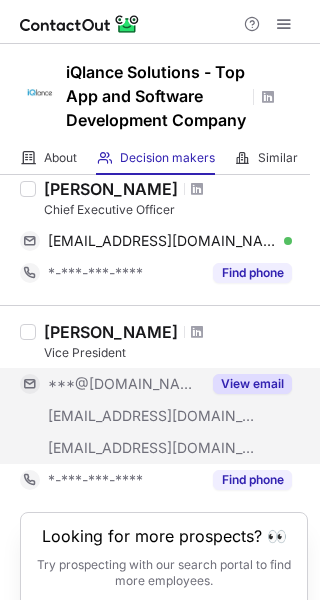 click on "View email" at bounding box center [252, 384] 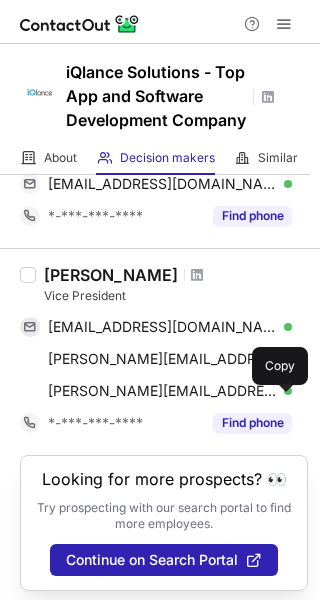 scroll, scrollTop: 188, scrollLeft: 0, axis: vertical 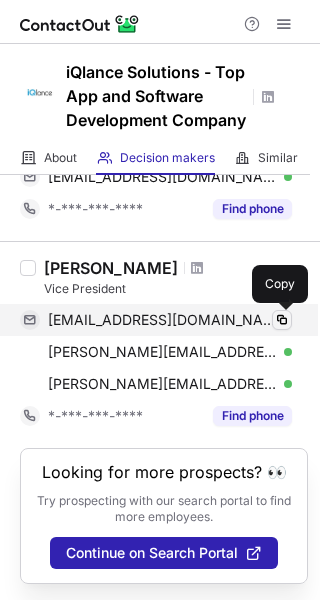 click at bounding box center (282, 320) 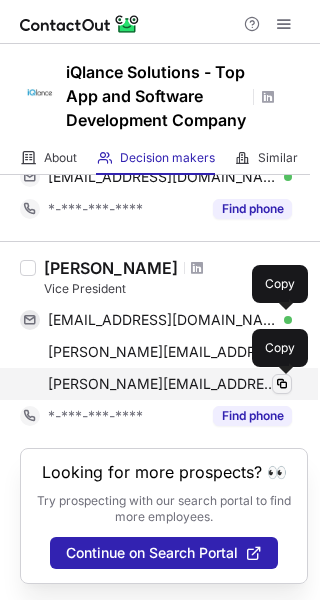 click at bounding box center (282, 384) 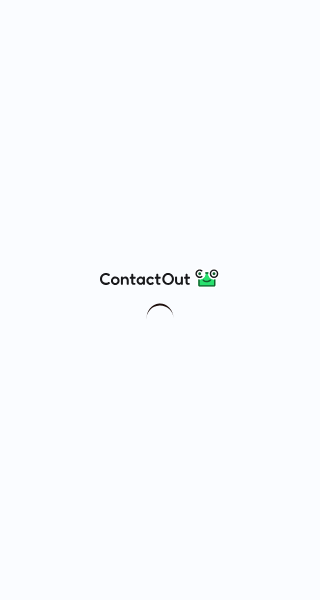 scroll, scrollTop: 0, scrollLeft: 0, axis: both 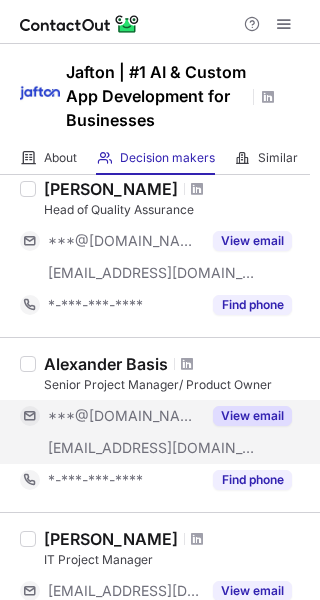 click on "View email" at bounding box center (252, 416) 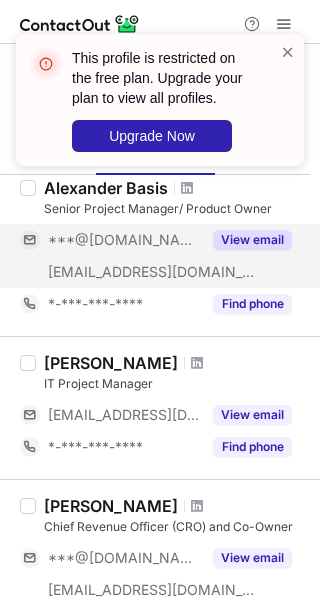 scroll, scrollTop: 300, scrollLeft: 0, axis: vertical 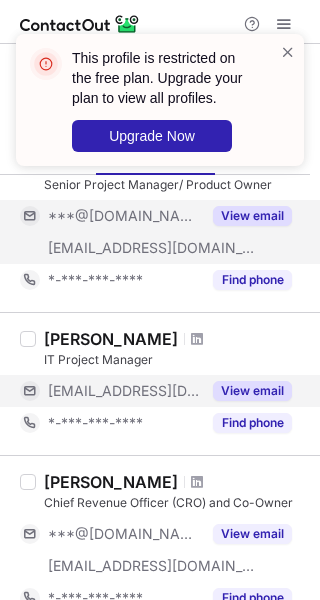 click on "View email" at bounding box center [252, 391] 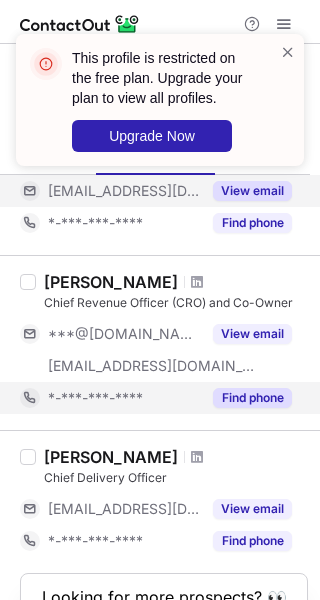 scroll, scrollTop: 600, scrollLeft: 0, axis: vertical 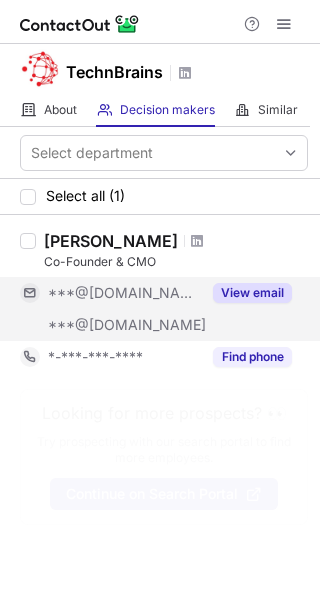 click on "View email" at bounding box center (252, 293) 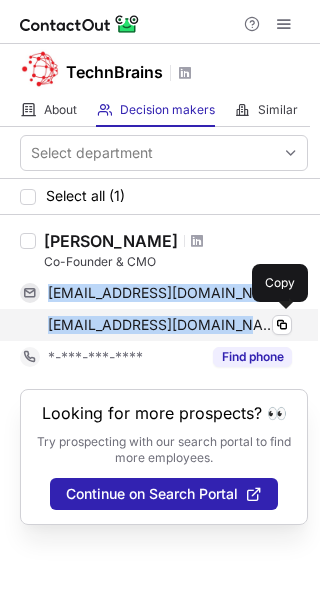 drag, startPoint x: 45, startPoint y: 294, endPoint x: 247, endPoint y: 331, distance: 205.36066 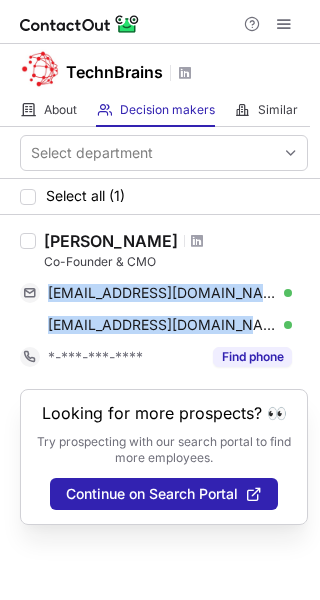 copy on "[EMAIL_ADDRESS][DOMAIN_NAME] Verified Copy [EMAIL_ADDRESS][DOMAIN_NAME]" 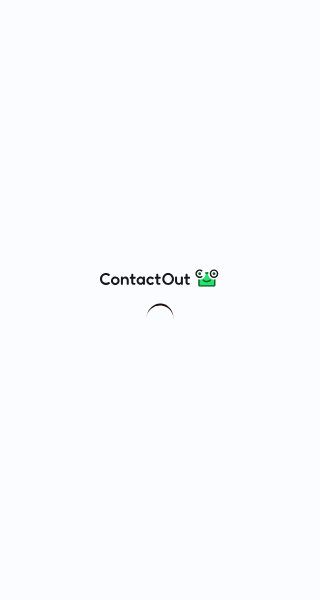 scroll, scrollTop: 0, scrollLeft: 0, axis: both 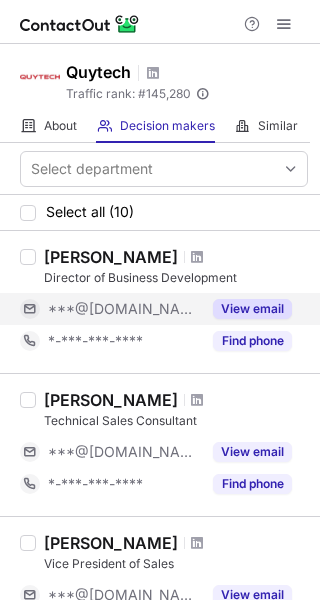 click on "View email" at bounding box center [252, 309] 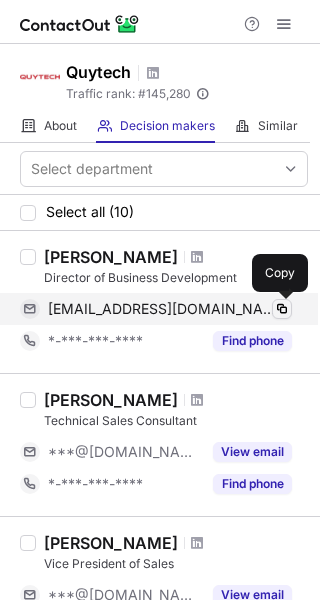 click at bounding box center (282, 309) 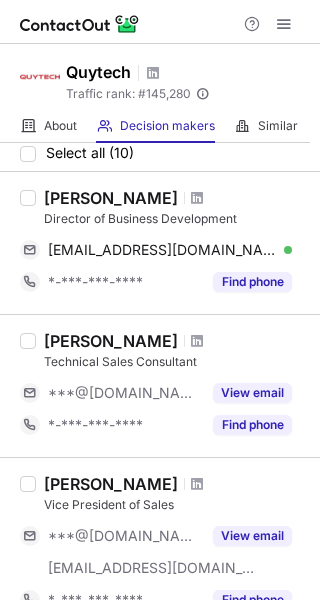 scroll, scrollTop: 100, scrollLeft: 0, axis: vertical 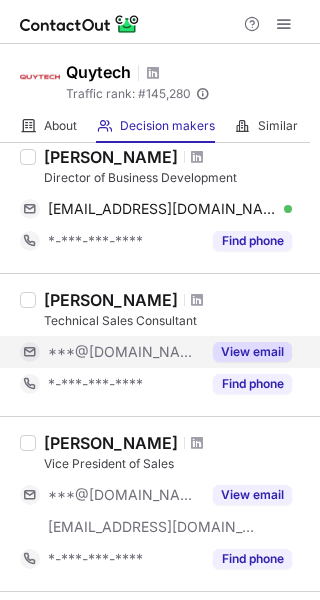 click on "View email" at bounding box center (252, 352) 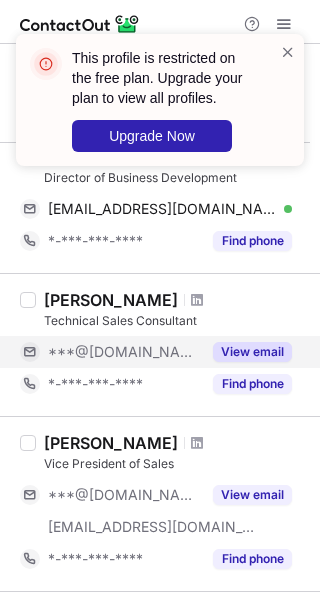 scroll, scrollTop: 200, scrollLeft: 0, axis: vertical 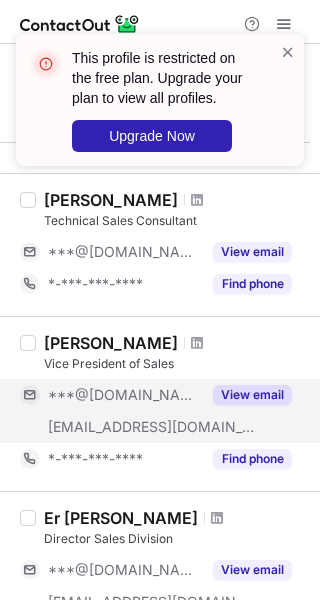 click on "View email" at bounding box center [252, 395] 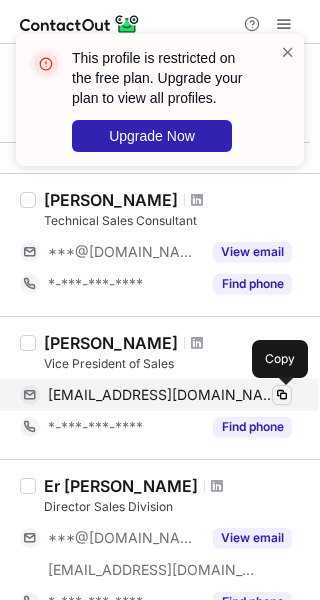 click at bounding box center [282, 395] 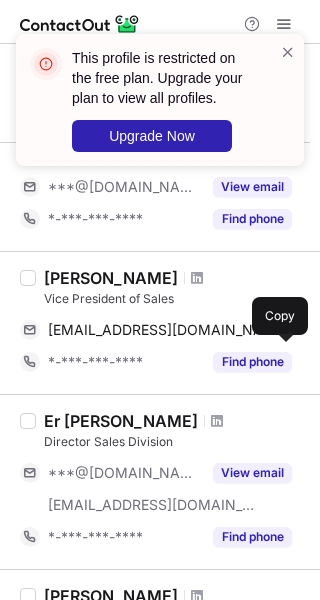 scroll, scrollTop: 300, scrollLeft: 0, axis: vertical 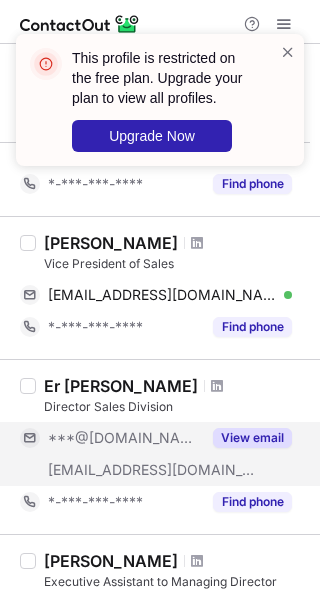 click on "View email" at bounding box center (252, 438) 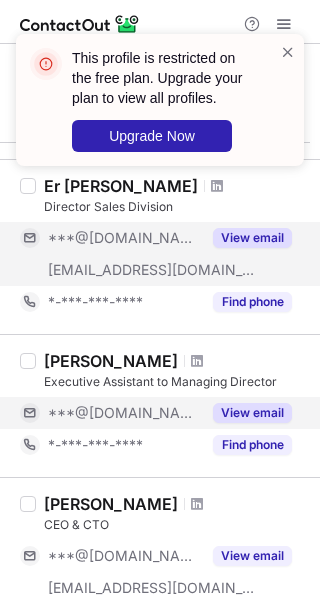 click on "View email" at bounding box center (252, 413) 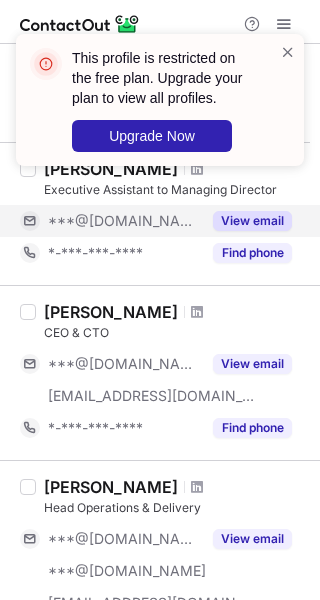 scroll, scrollTop: 700, scrollLeft: 0, axis: vertical 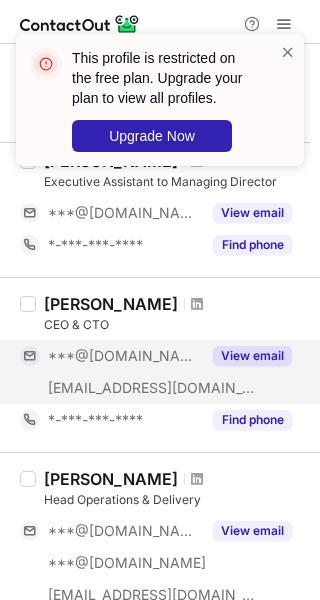 click on "View email" at bounding box center (252, 356) 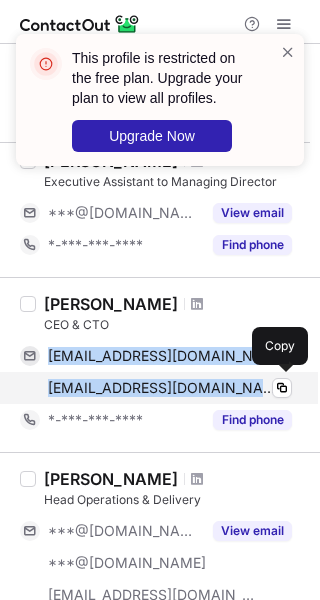 drag, startPoint x: 45, startPoint y: 357, endPoint x: 240, endPoint y: 390, distance: 197.7726 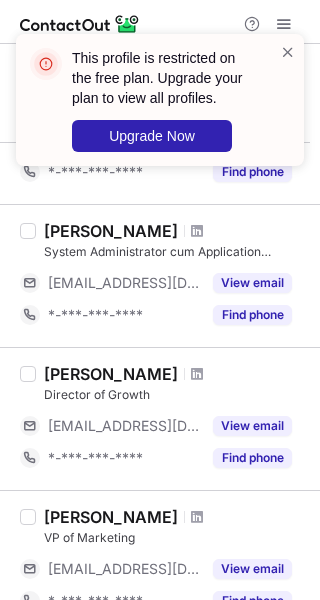scroll, scrollTop: 1140, scrollLeft: 0, axis: vertical 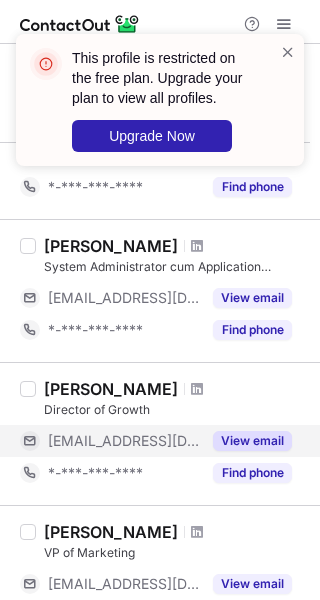 click on "View email" at bounding box center (252, 441) 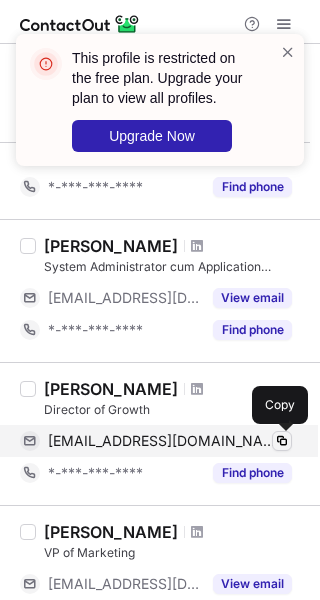 click at bounding box center (282, 441) 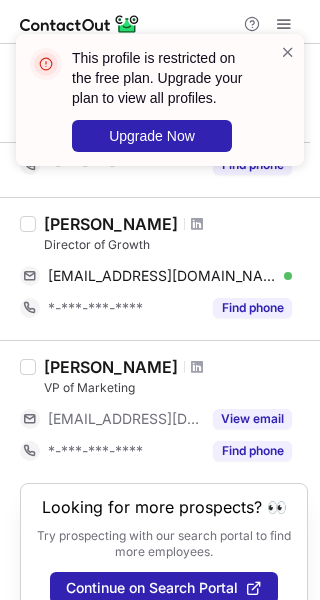 scroll, scrollTop: 1340, scrollLeft: 0, axis: vertical 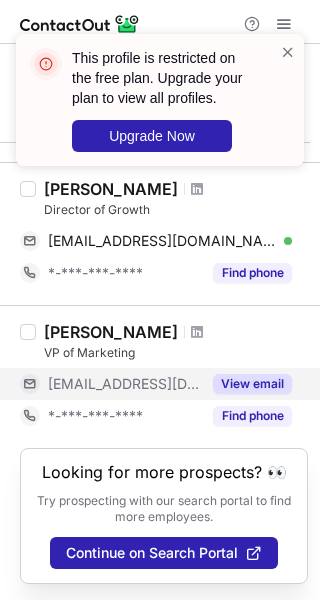 click on "View email" at bounding box center [252, 384] 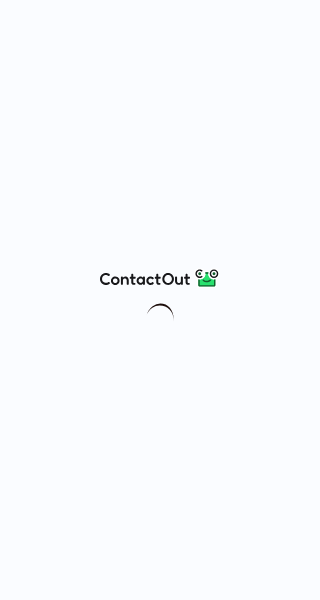 scroll, scrollTop: 0, scrollLeft: 0, axis: both 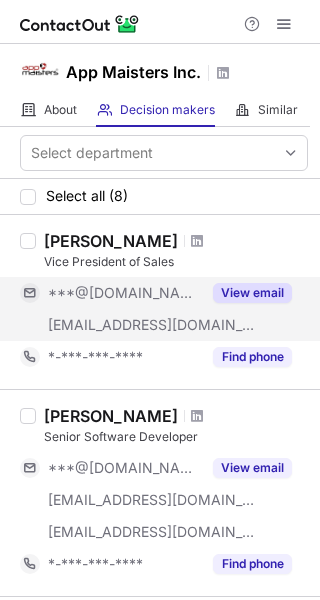 click on "View email" at bounding box center [252, 293] 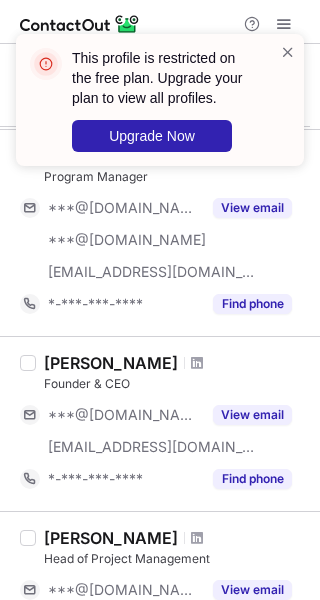 scroll, scrollTop: 600, scrollLeft: 0, axis: vertical 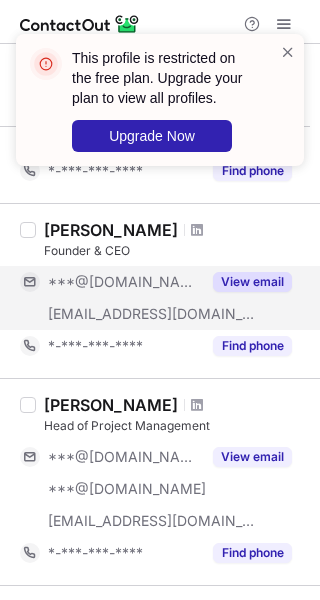 click on "View email" at bounding box center [252, 282] 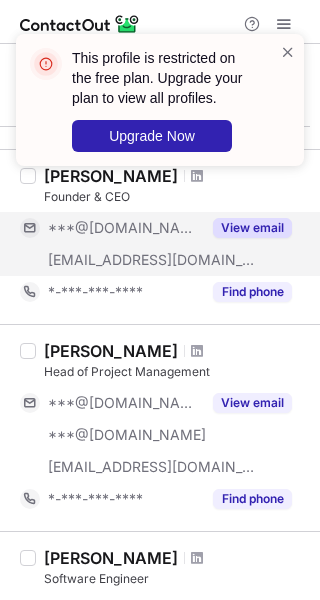scroll, scrollTop: 700, scrollLeft: 0, axis: vertical 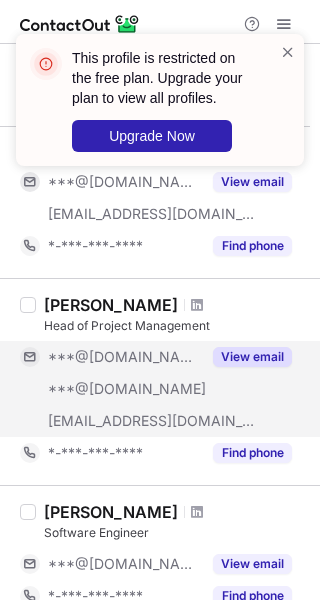 click on "View email" at bounding box center (252, 357) 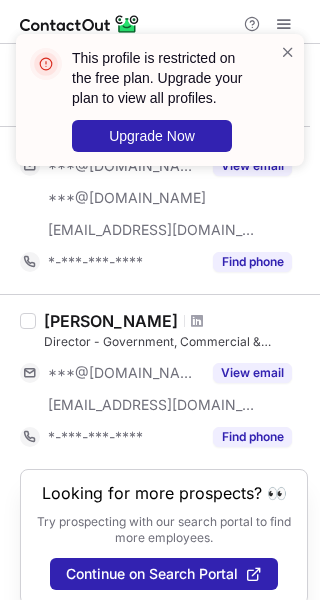 scroll, scrollTop: 1262, scrollLeft: 0, axis: vertical 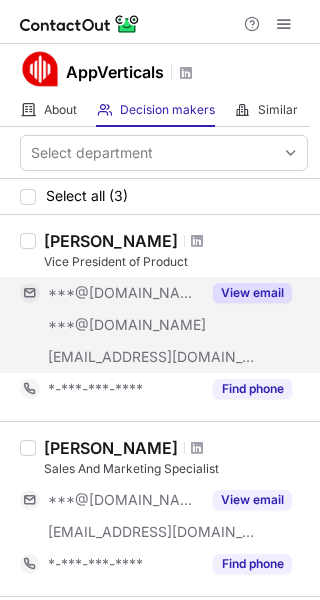 click on "View email" at bounding box center [252, 293] 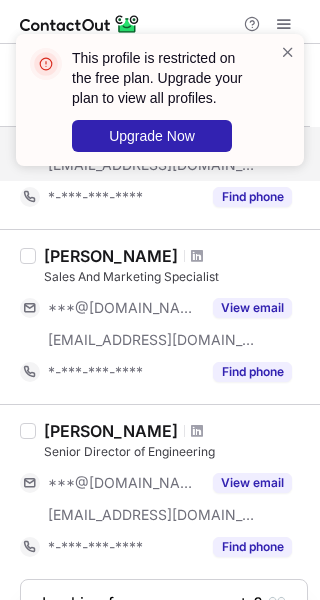 scroll, scrollTop: 200, scrollLeft: 0, axis: vertical 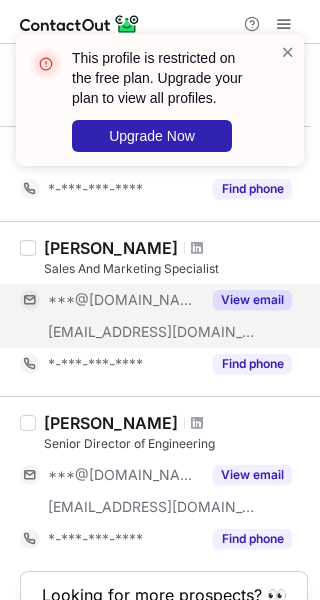 click on "View email" at bounding box center (252, 300) 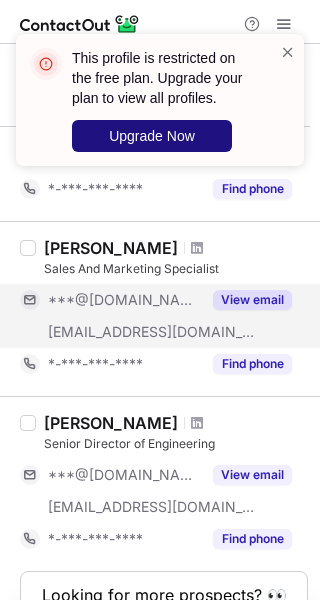 click on "Upgrade Now" at bounding box center [152, 136] 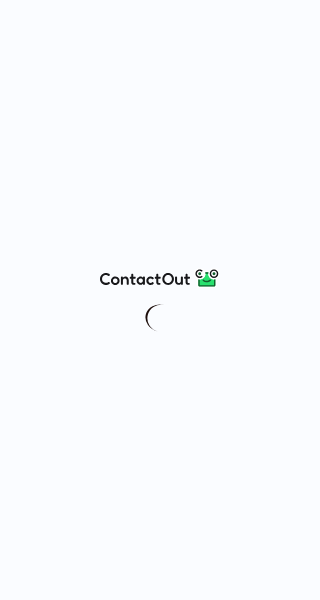 scroll, scrollTop: 0, scrollLeft: 0, axis: both 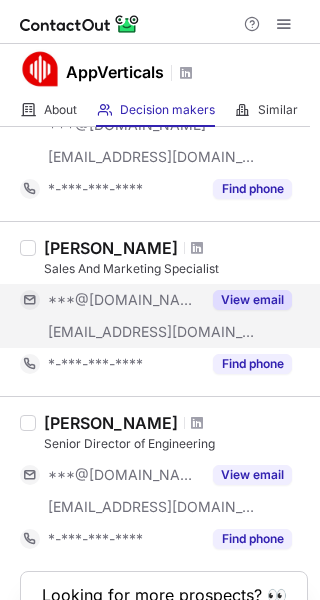 click on "View email" at bounding box center (246, 300) 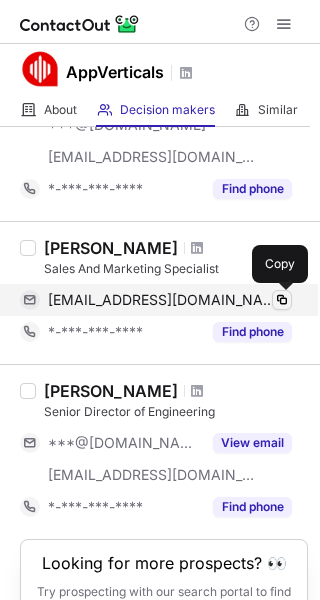 click at bounding box center [282, 300] 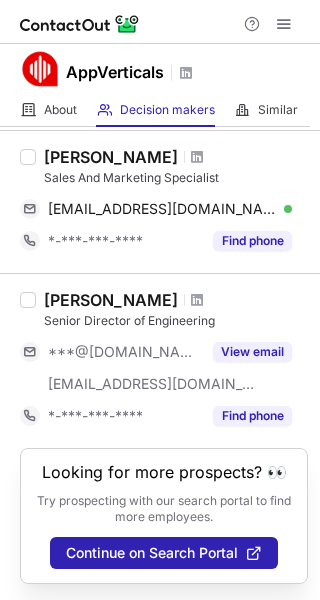 scroll, scrollTop: 0, scrollLeft: 0, axis: both 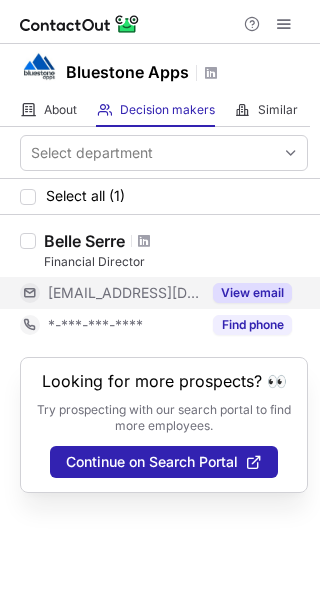 click on "View email" at bounding box center [252, 293] 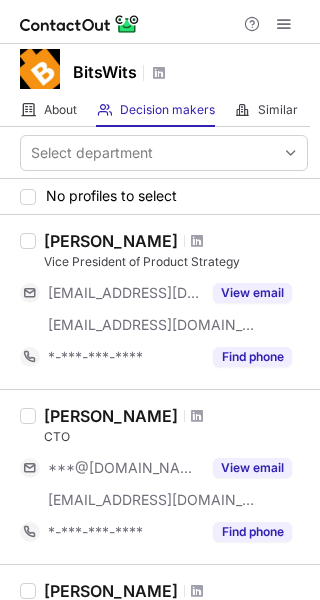 scroll, scrollTop: 0, scrollLeft: 0, axis: both 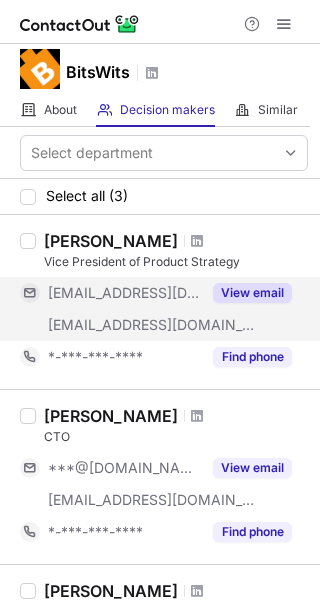 click on "View email" at bounding box center [252, 293] 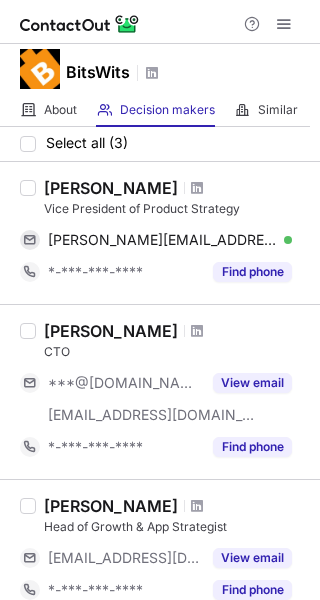 scroll, scrollTop: 100, scrollLeft: 0, axis: vertical 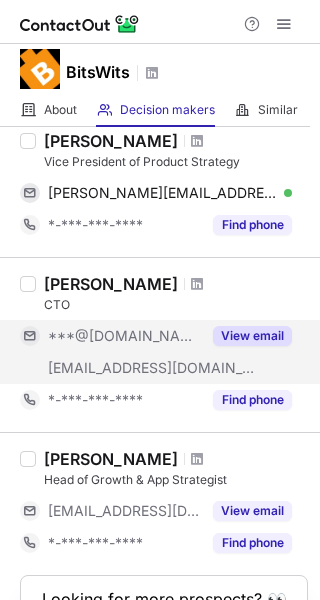 click on "View email" at bounding box center [252, 336] 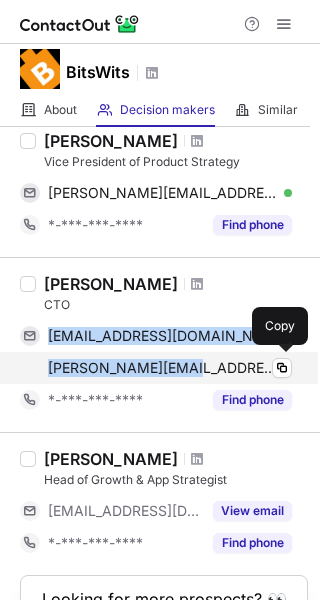 drag, startPoint x: 47, startPoint y: 341, endPoint x: 182, endPoint y: 377, distance: 139.71758 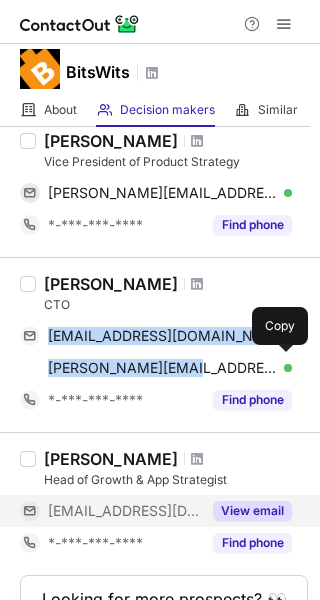 copy on "[EMAIL_ADDRESS][DOMAIN_NAME] Verified Copy [PERSON_NAME][EMAIL_ADDRESS][DOMAIN_NAME]" 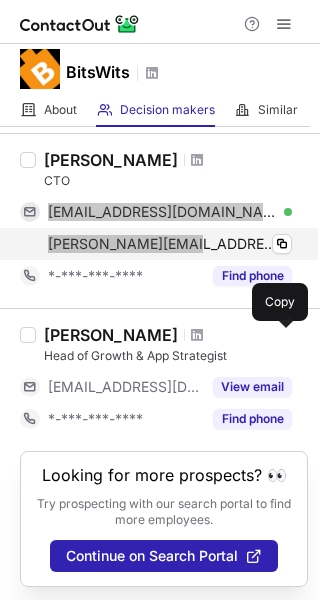scroll, scrollTop: 227, scrollLeft: 0, axis: vertical 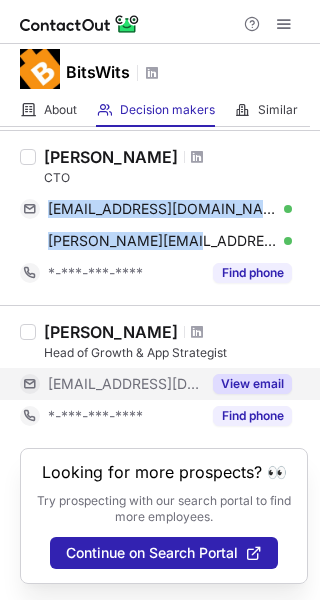click on "View email" at bounding box center (252, 384) 